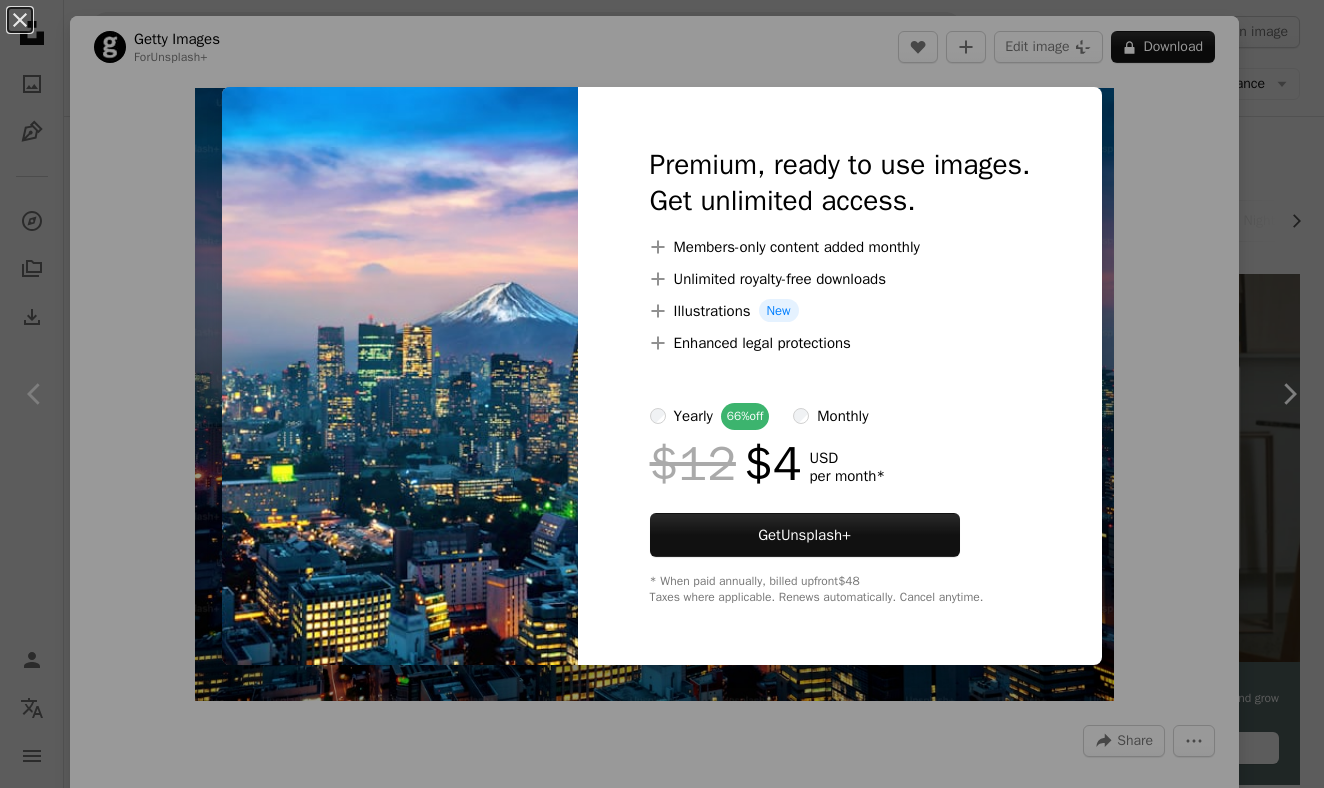 scroll, scrollTop: 1278, scrollLeft: 0, axis: vertical 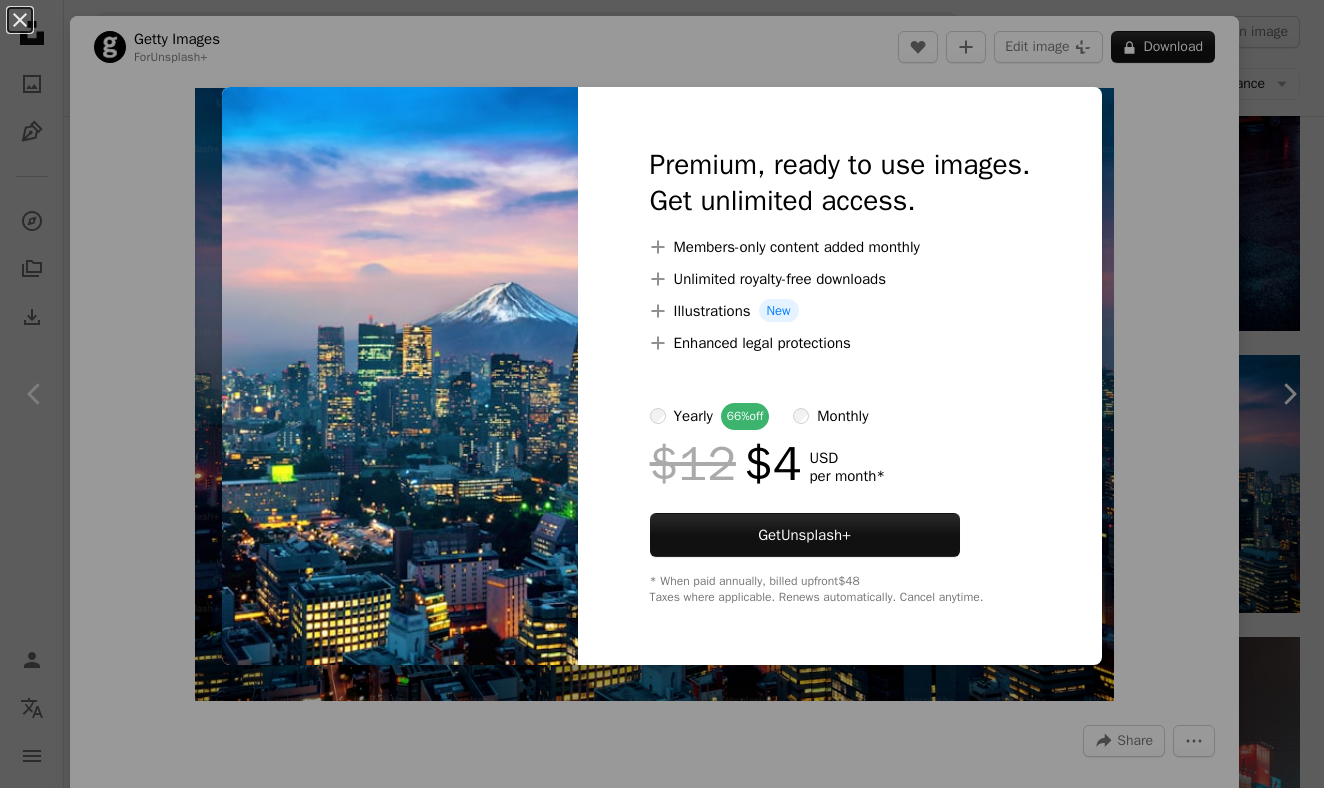click on "An X shape Premium, ready to use images. Get unlimited access. A plus sign Members-only content added monthly A plus sign Unlimited royalty-free downloads A plus sign Illustrations  New A plus sign Enhanced legal protections yearly 66%  off monthly $12   $4 USD per month * Get  Unsplash+ * When paid annually, billed upfront  $48 Taxes where applicable. Renews automatically. Cancel anytime." at bounding box center [662, 394] 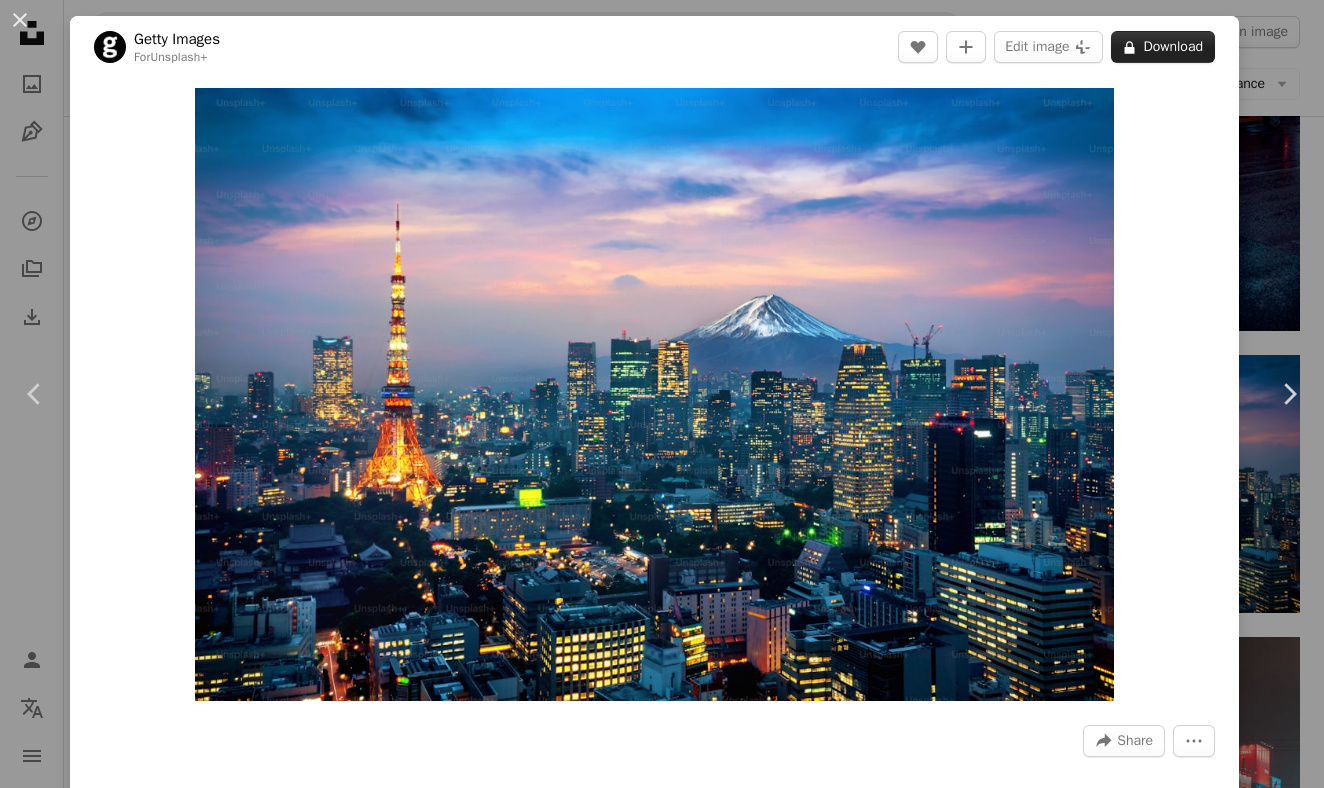 click on "A lock   Download" at bounding box center (1163, 47) 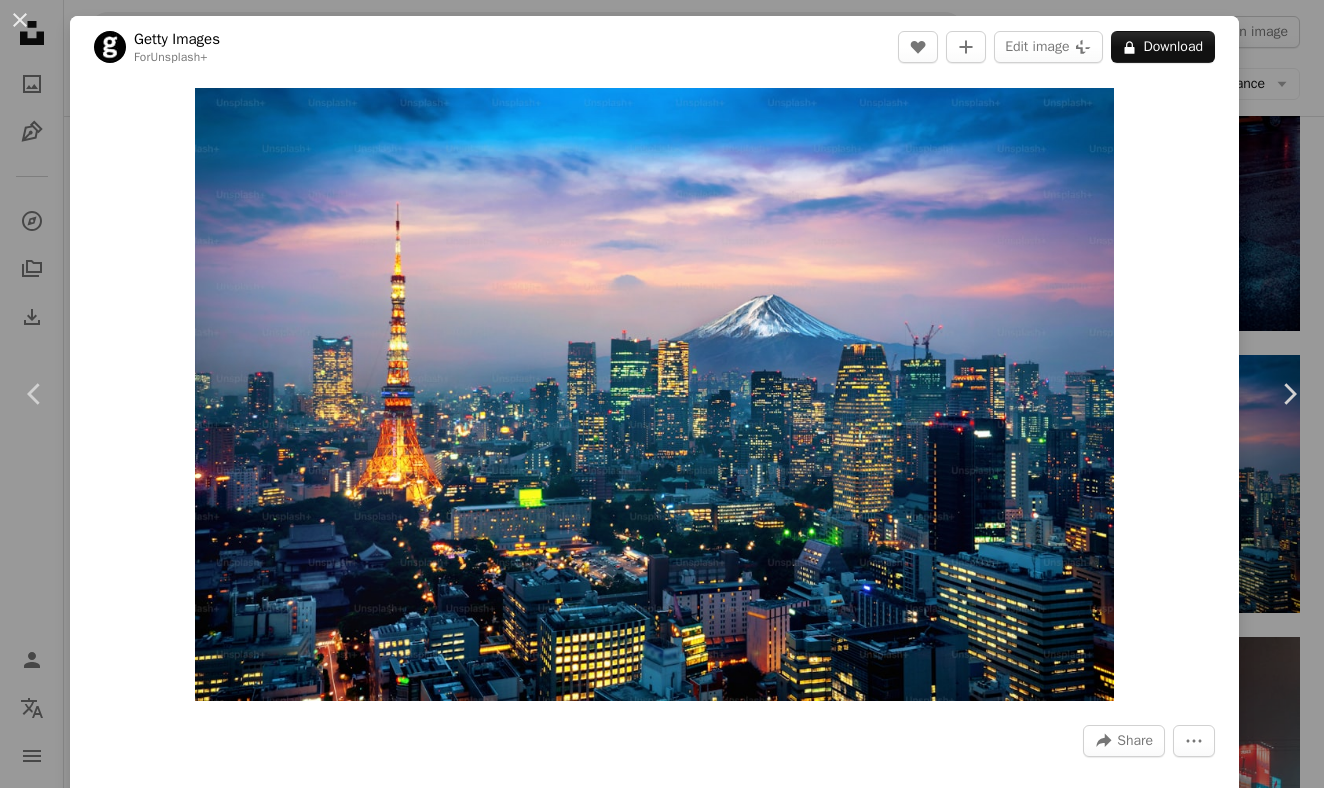 click on "An X shape" at bounding box center [20, 20] 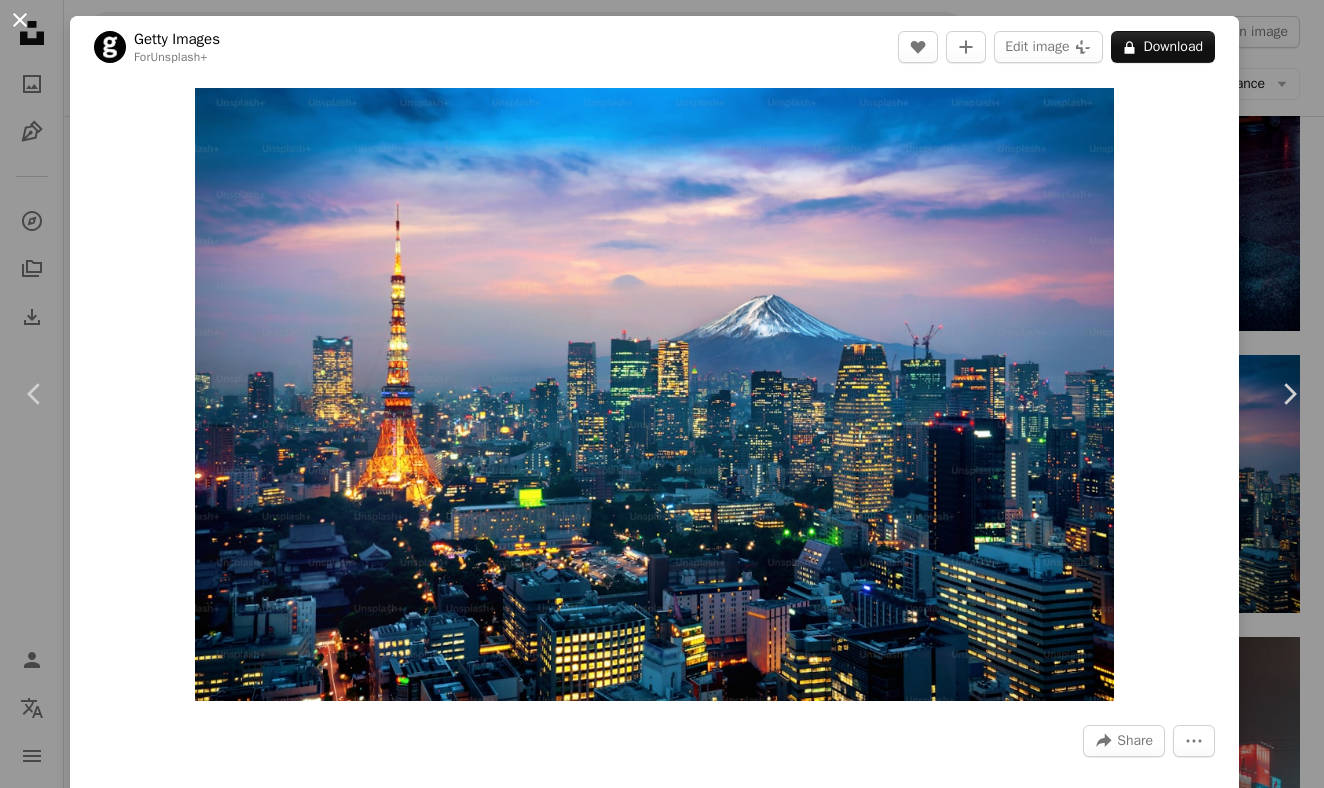 click on "An X shape" at bounding box center [20, 20] 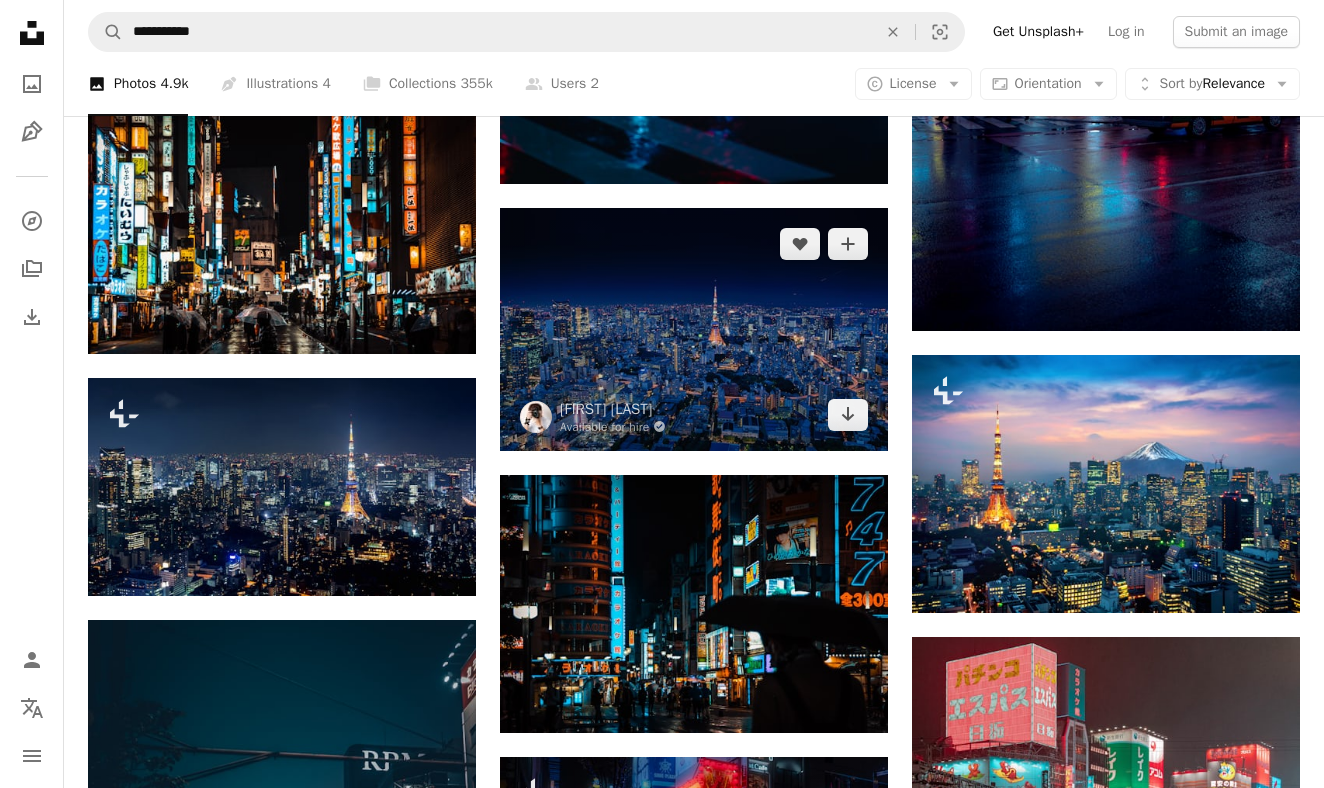 click at bounding box center [694, 329] 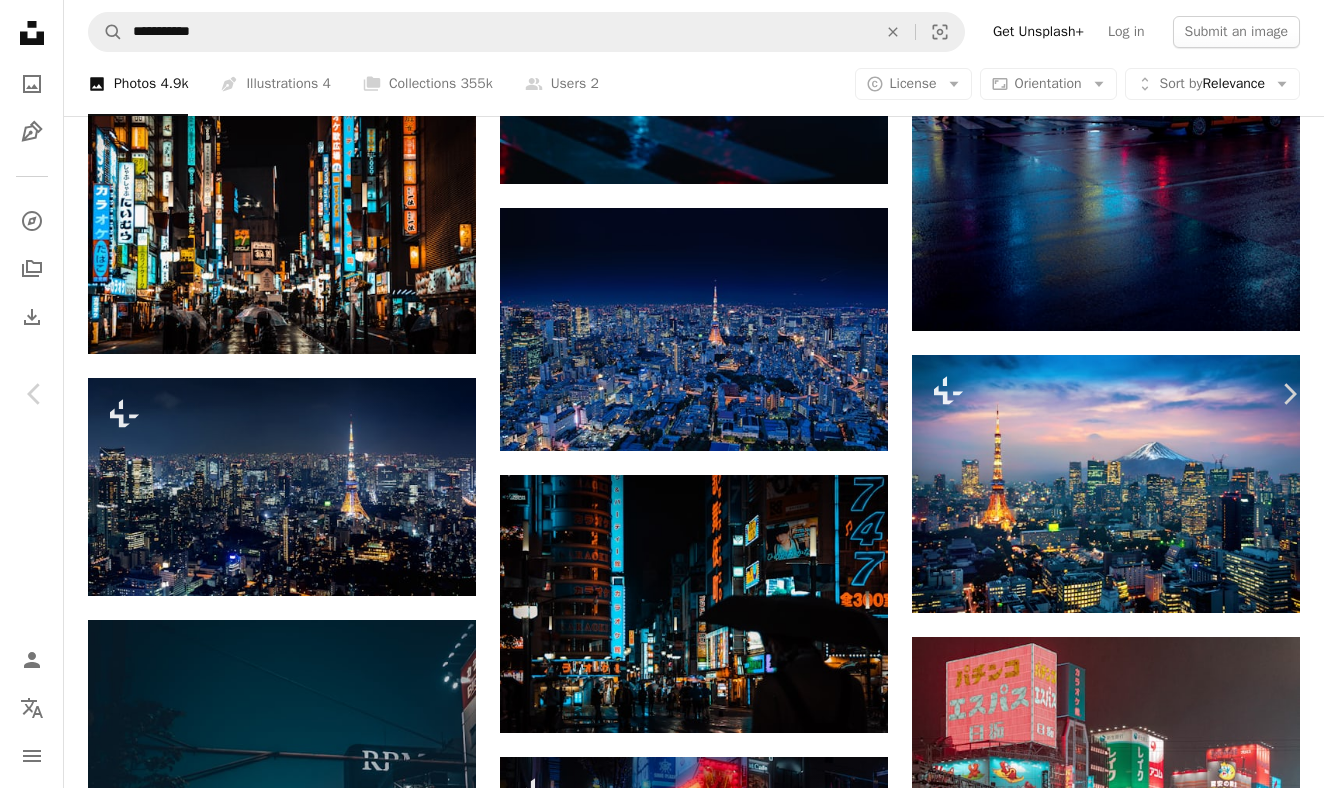 click on "An X shape" at bounding box center [20, 20] 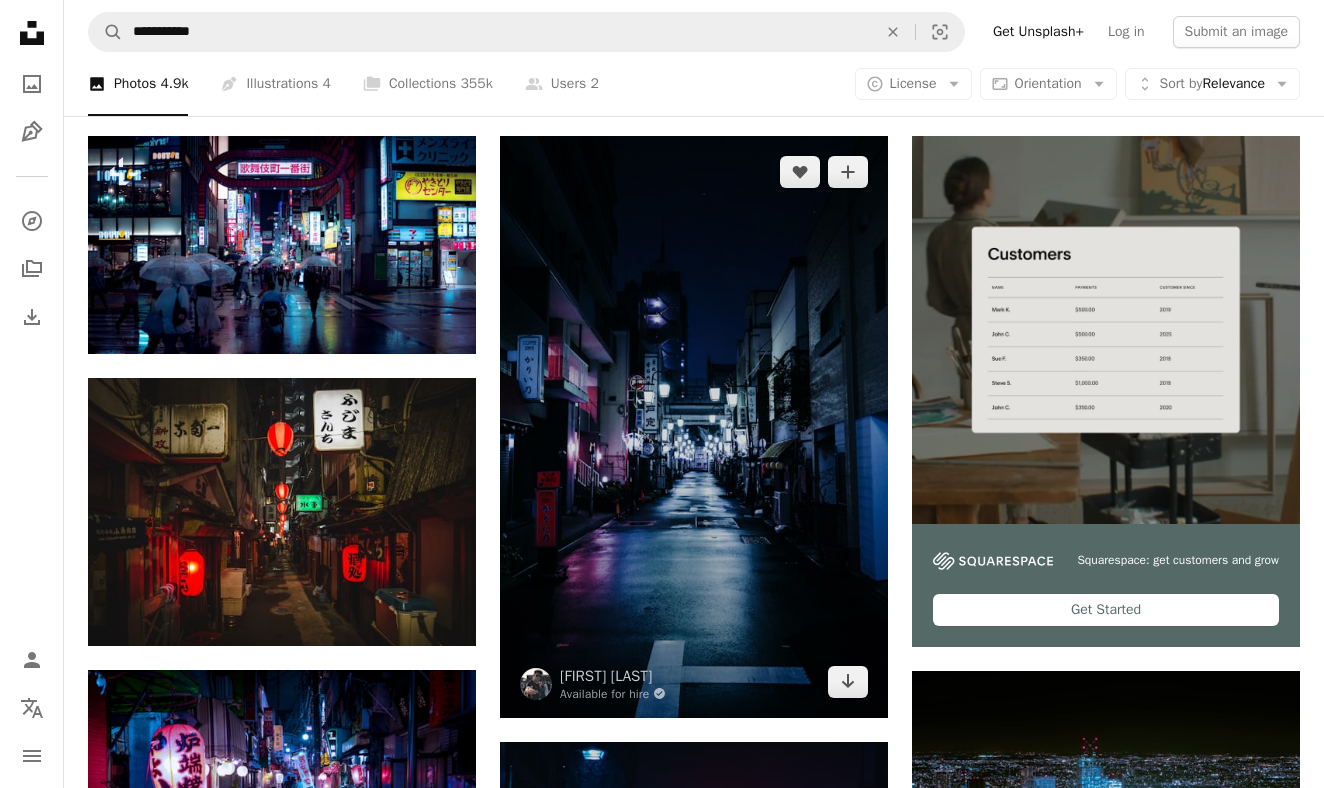 scroll, scrollTop: 139, scrollLeft: 0, axis: vertical 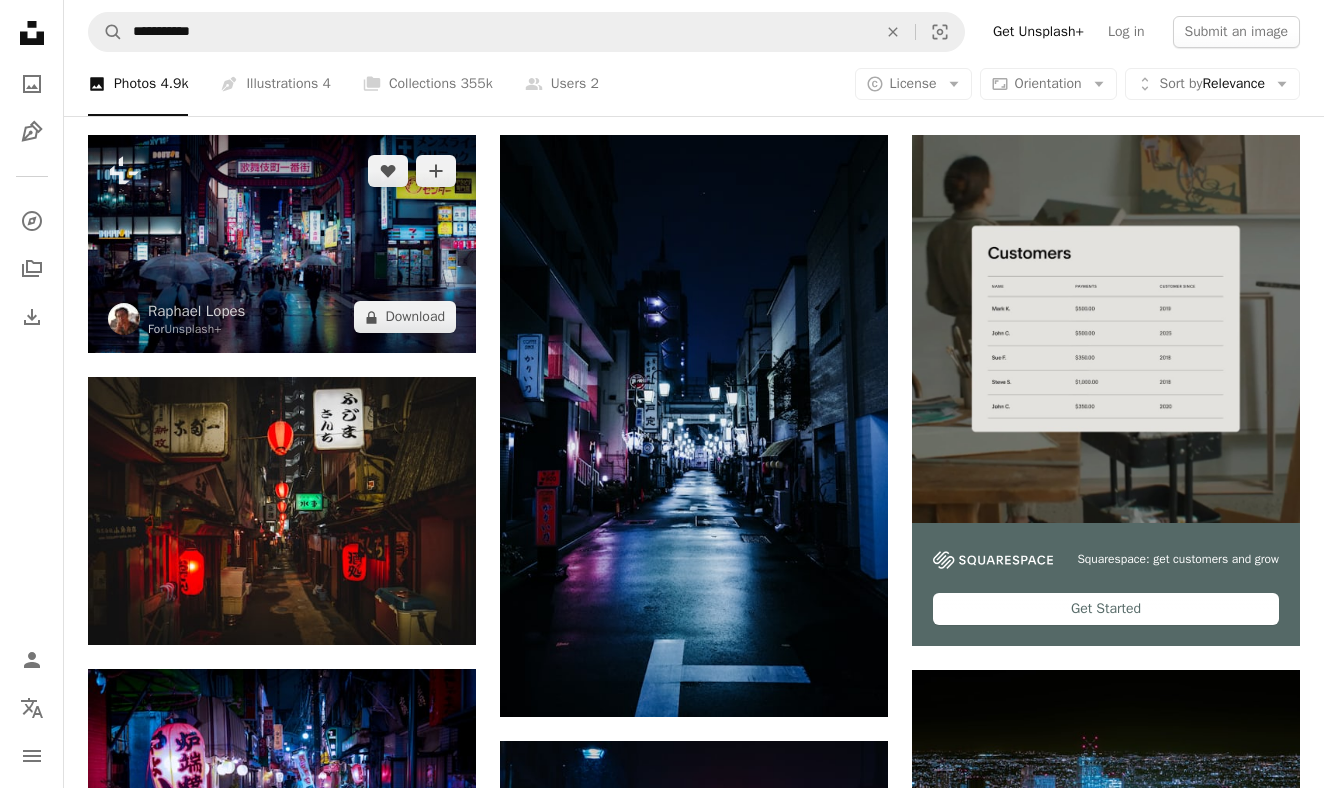 click at bounding box center (282, 244) 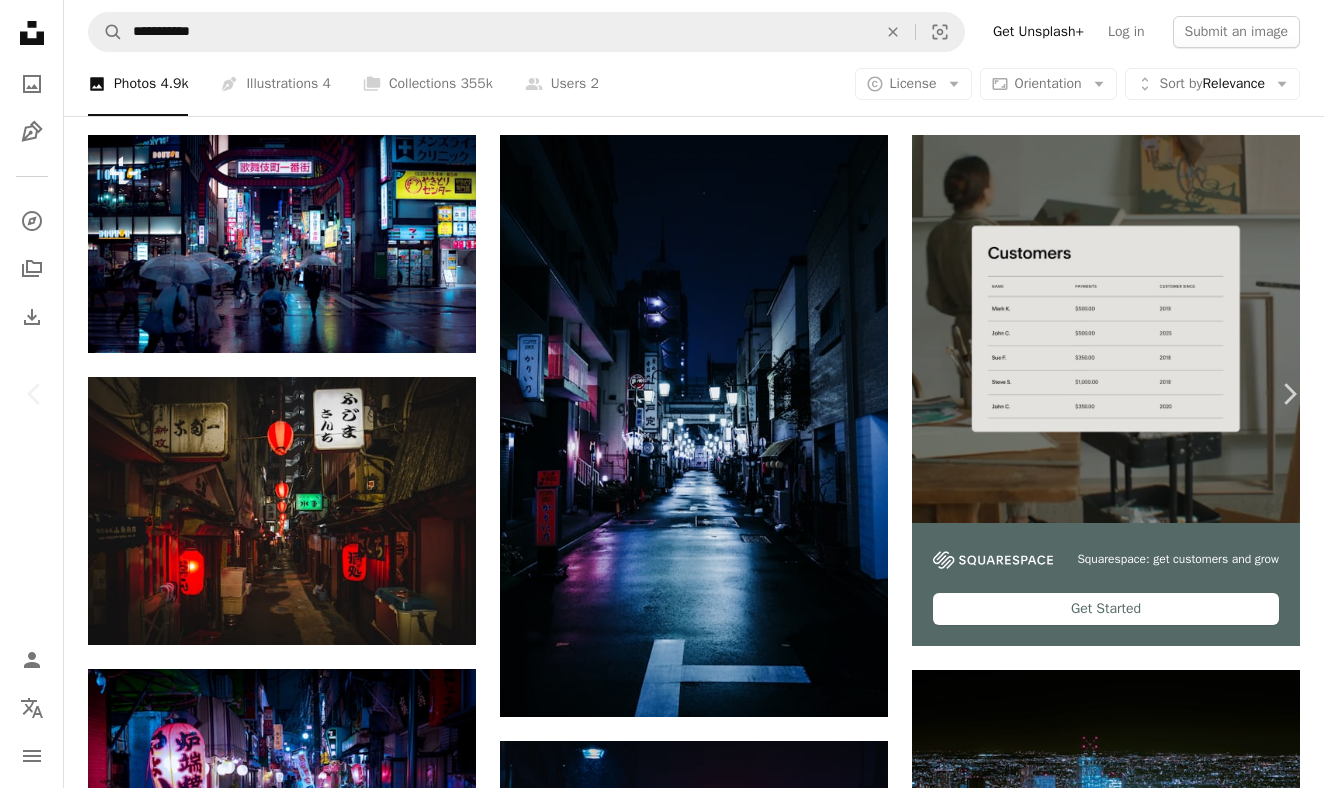 click on "An X shape" at bounding box center [20, 20] 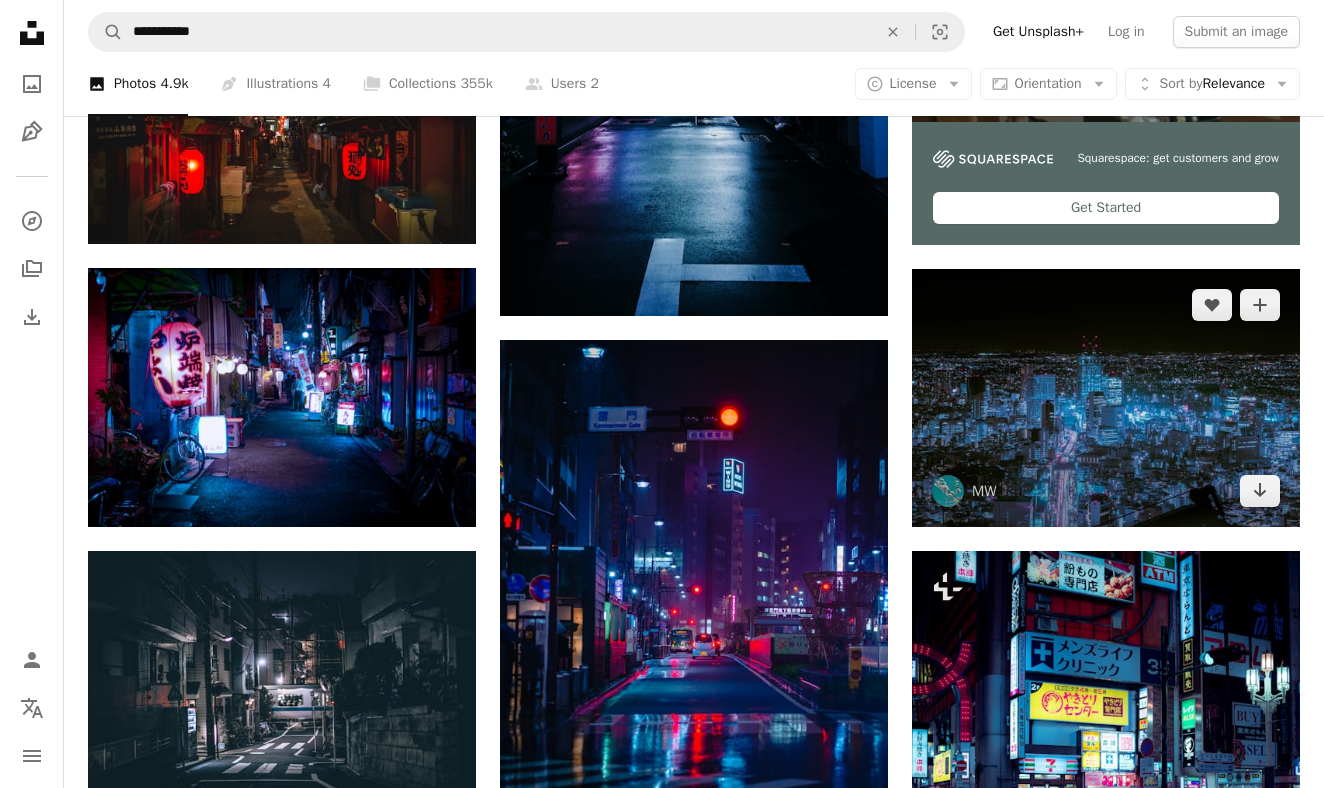 scroll, scrollTop: 552, scrollLeft: 0, axis: vertical 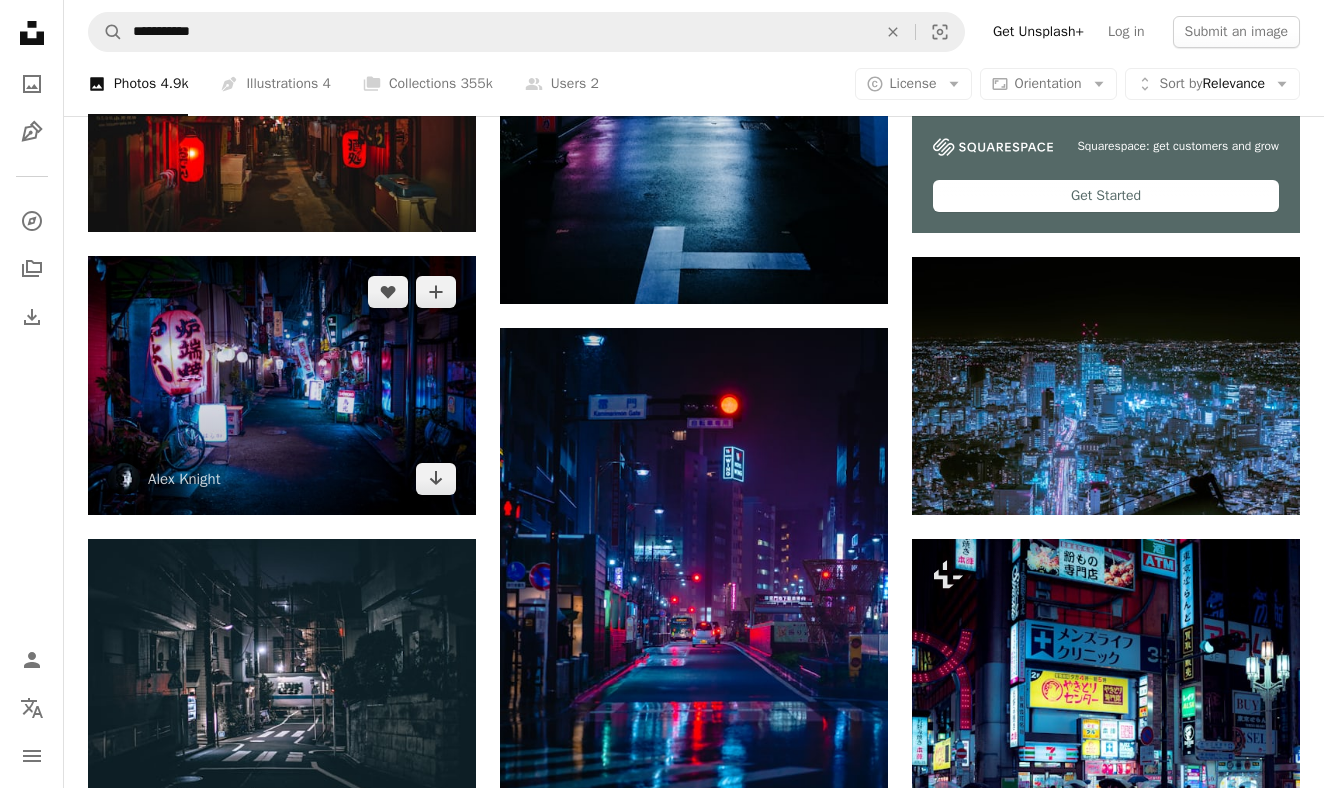 click at bounding box center [282, 385] 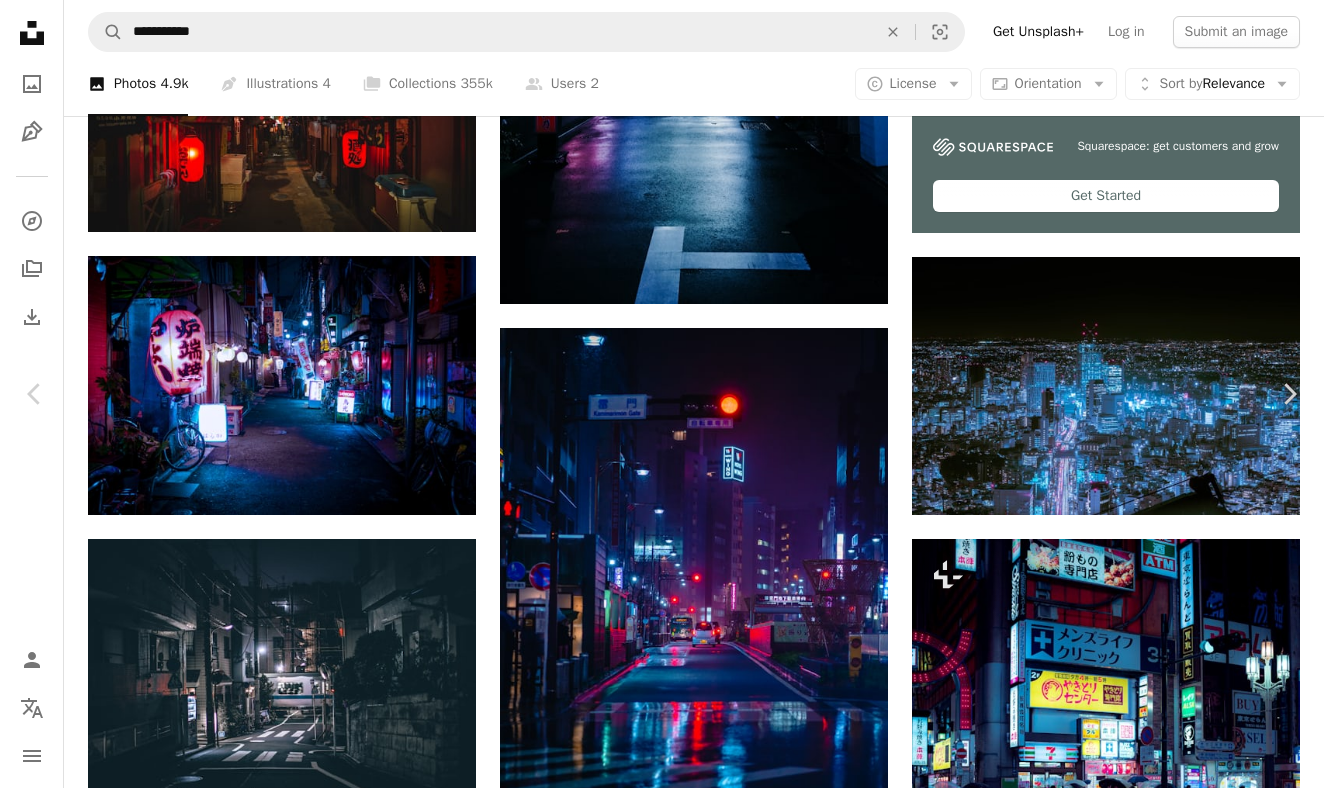 click on "An X shape" at bounding box center (20, 20) 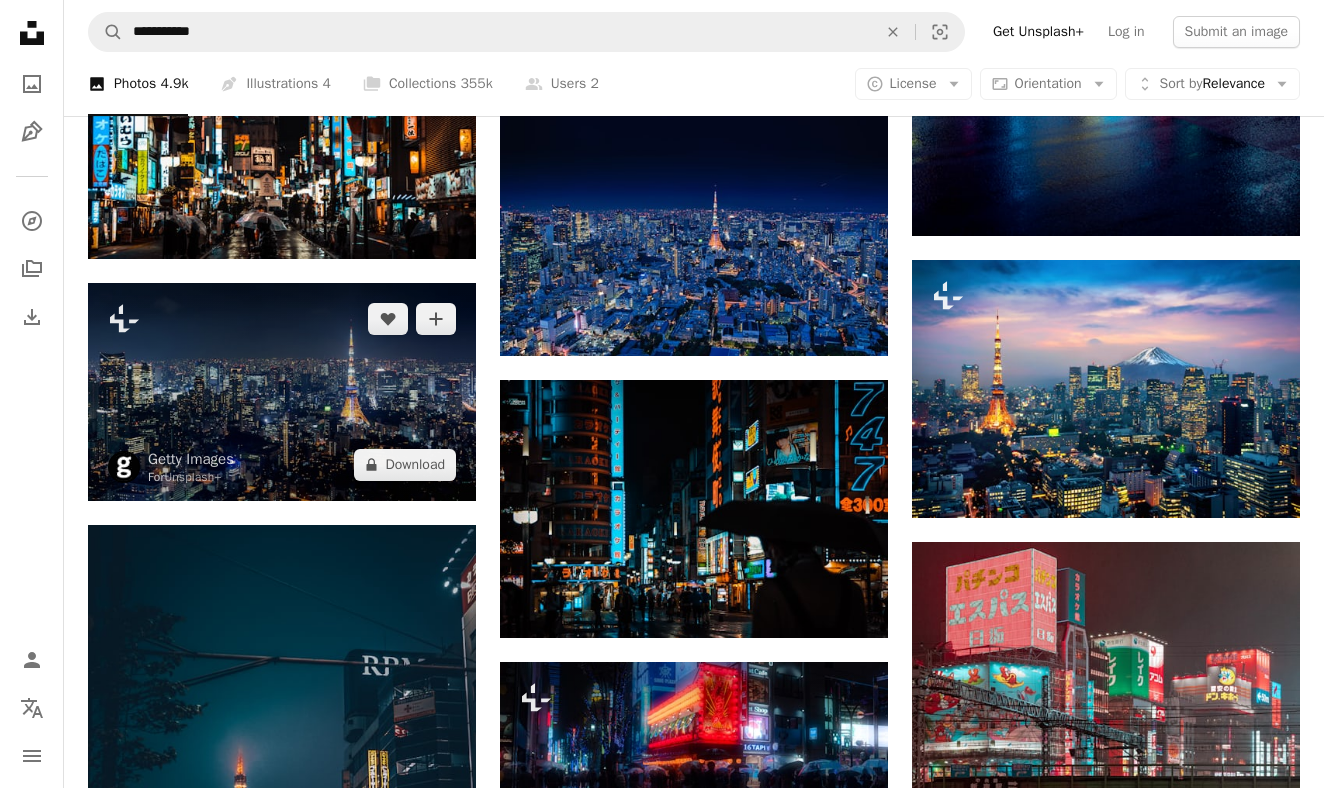 scroll, scrollTop: 1386, scrollLeft: 0, axis: vertical 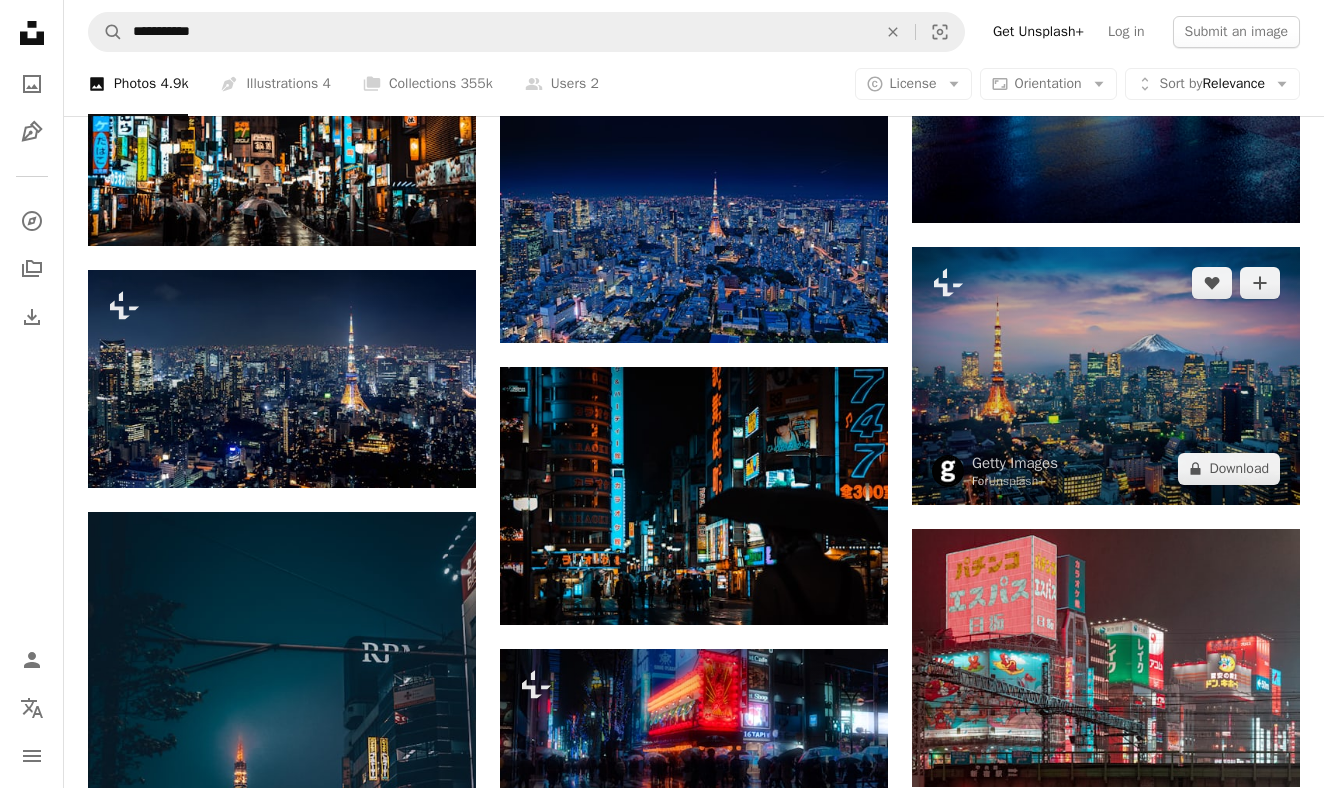 click at bounding box center (1106, 376) 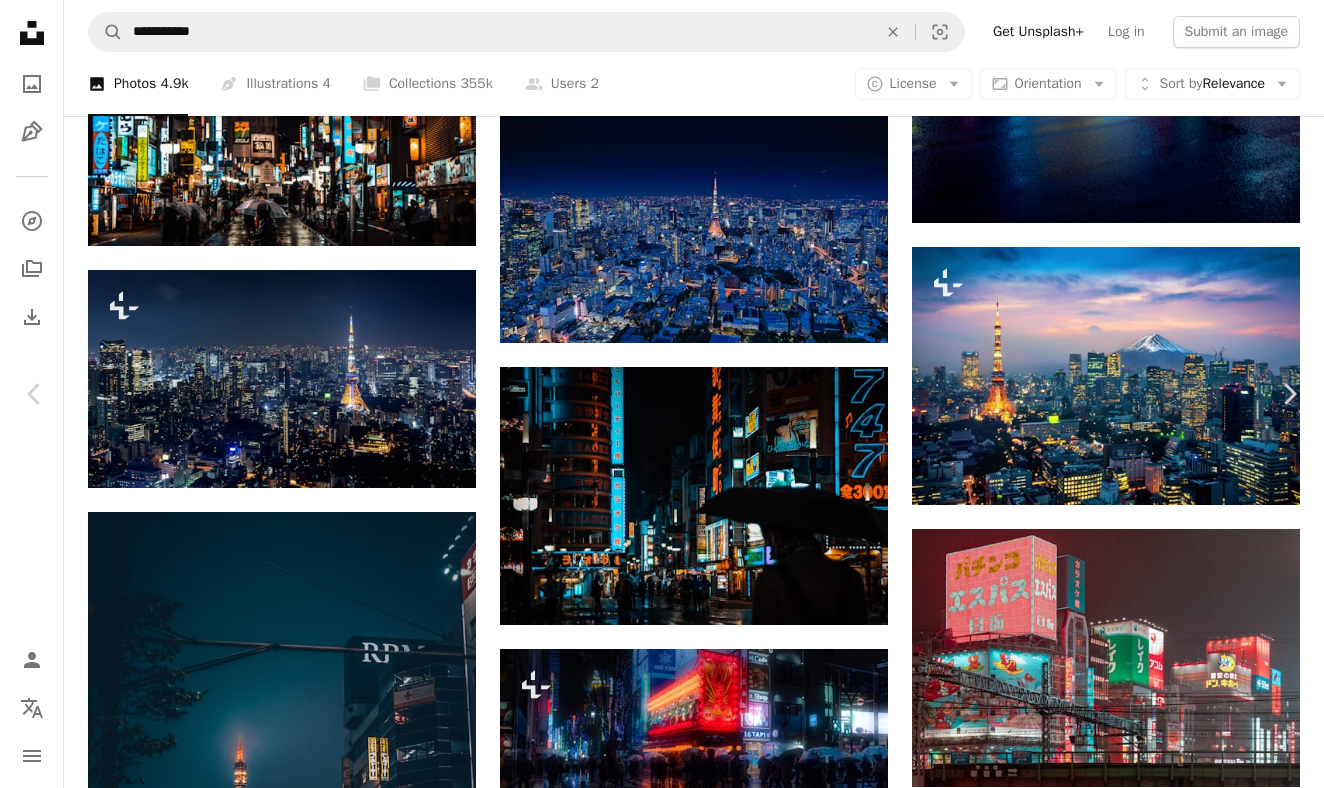 click on "An X shape" at bounding box center [20, 20] 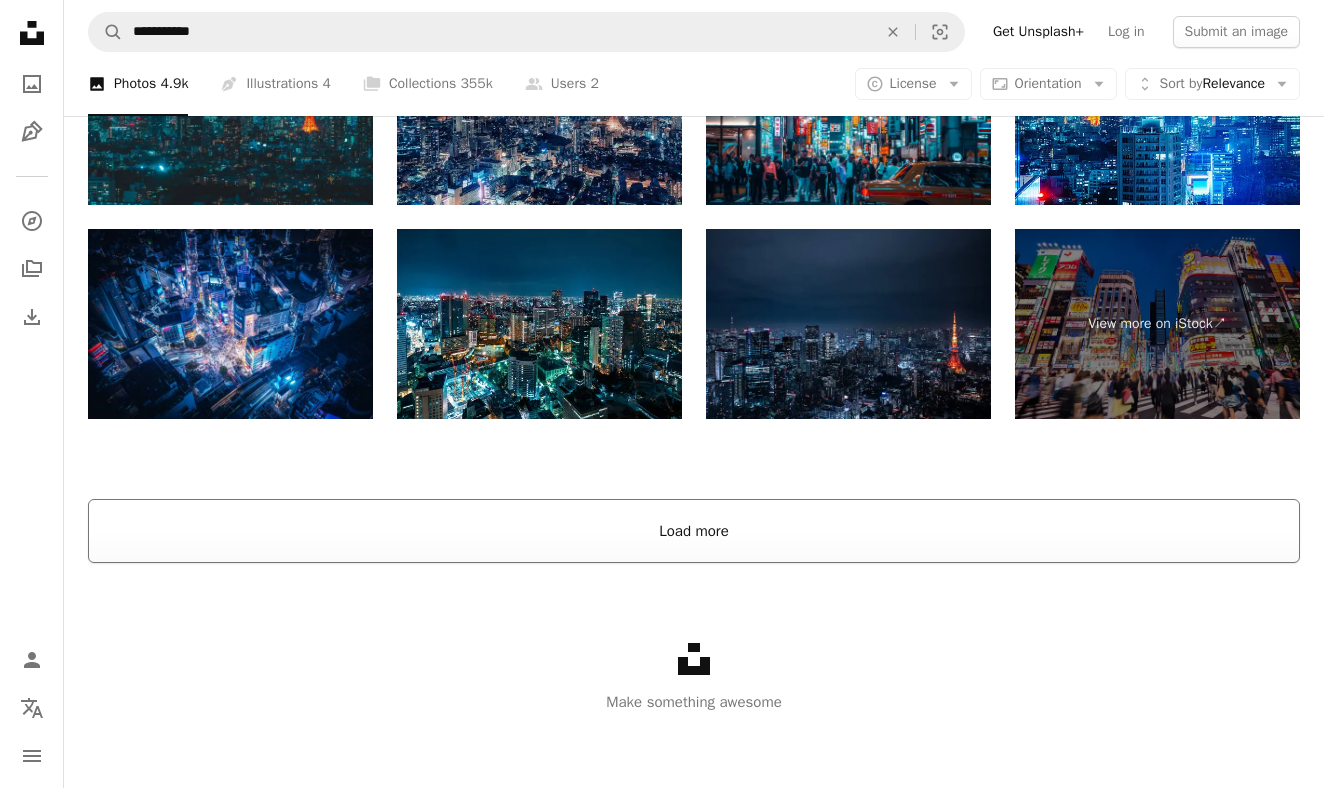click on "Load more" at bounding box center [694, 531] 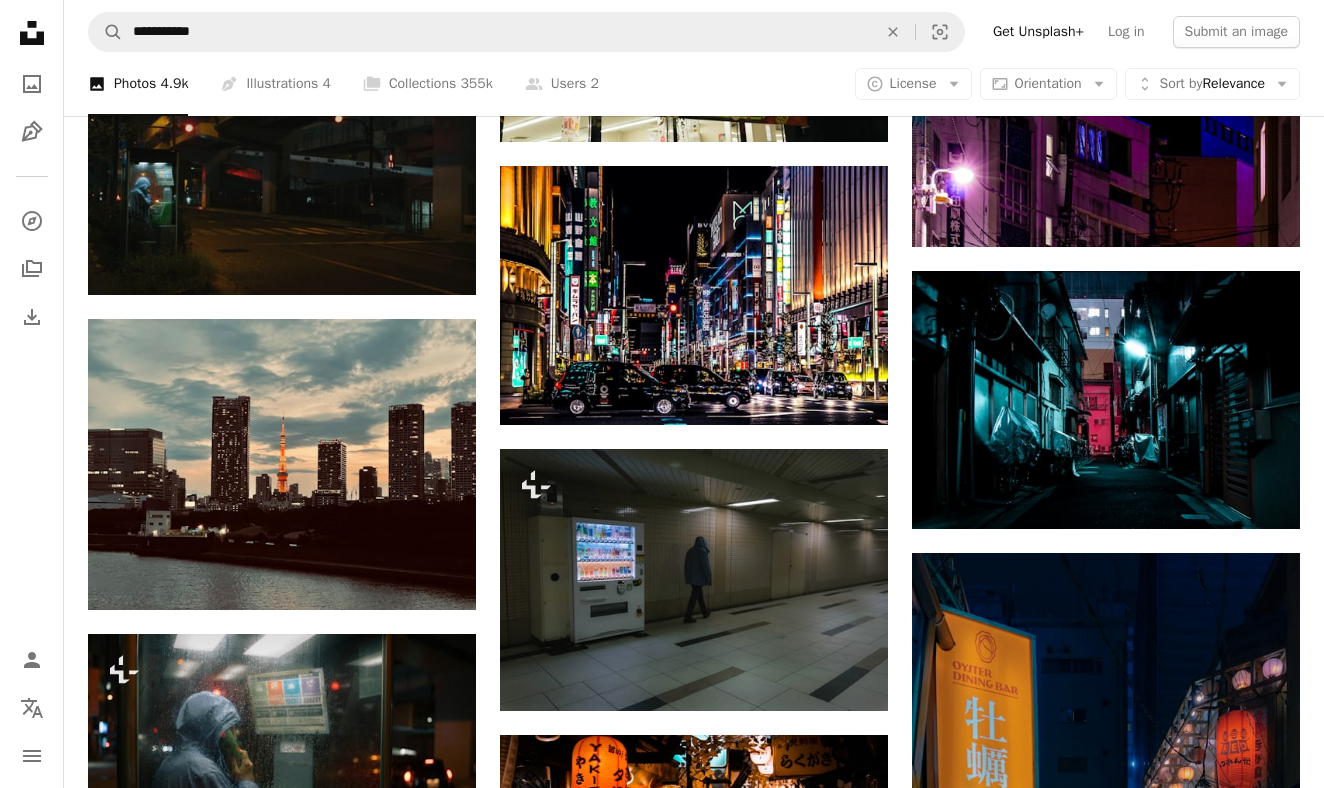 scroll, scrollTop: 15852, scrollLeft: 0, axis: vertical 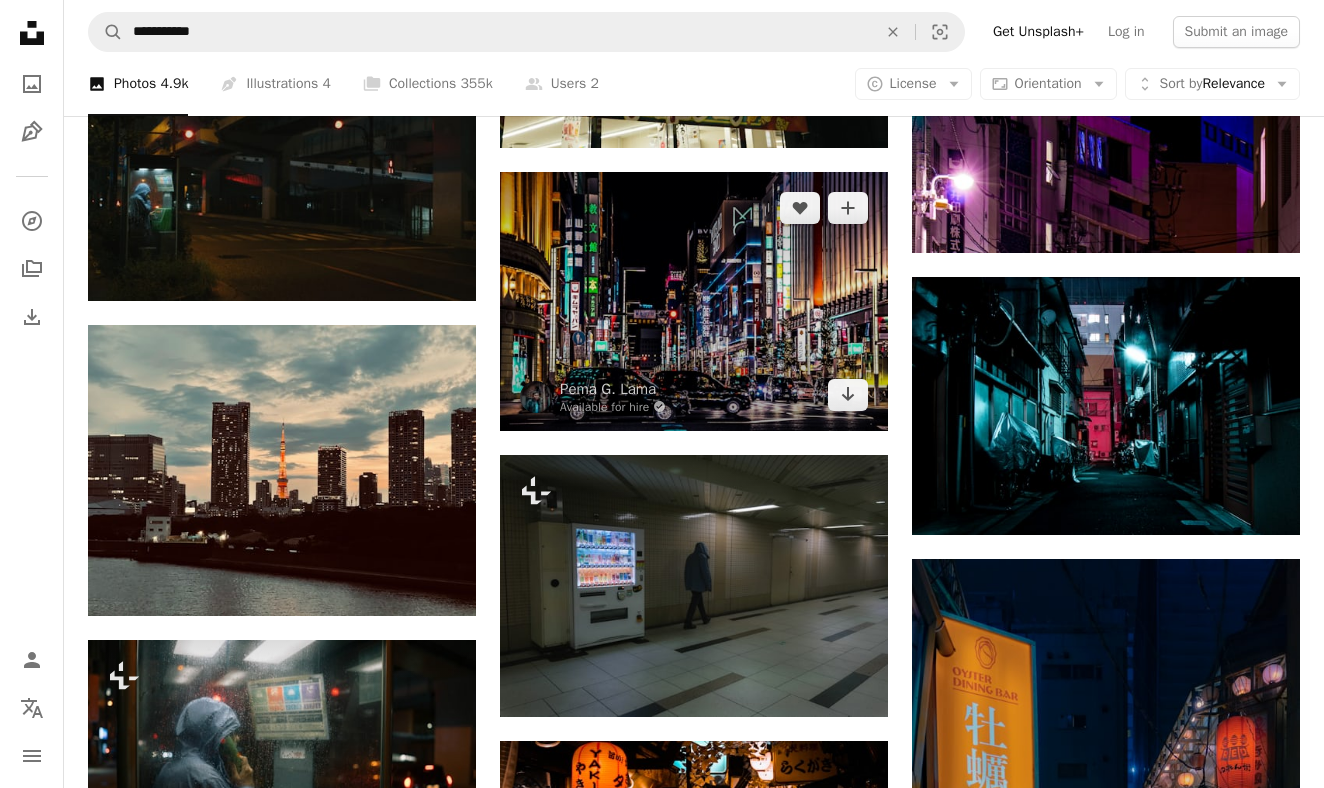 click at bounding box center (694, 301) 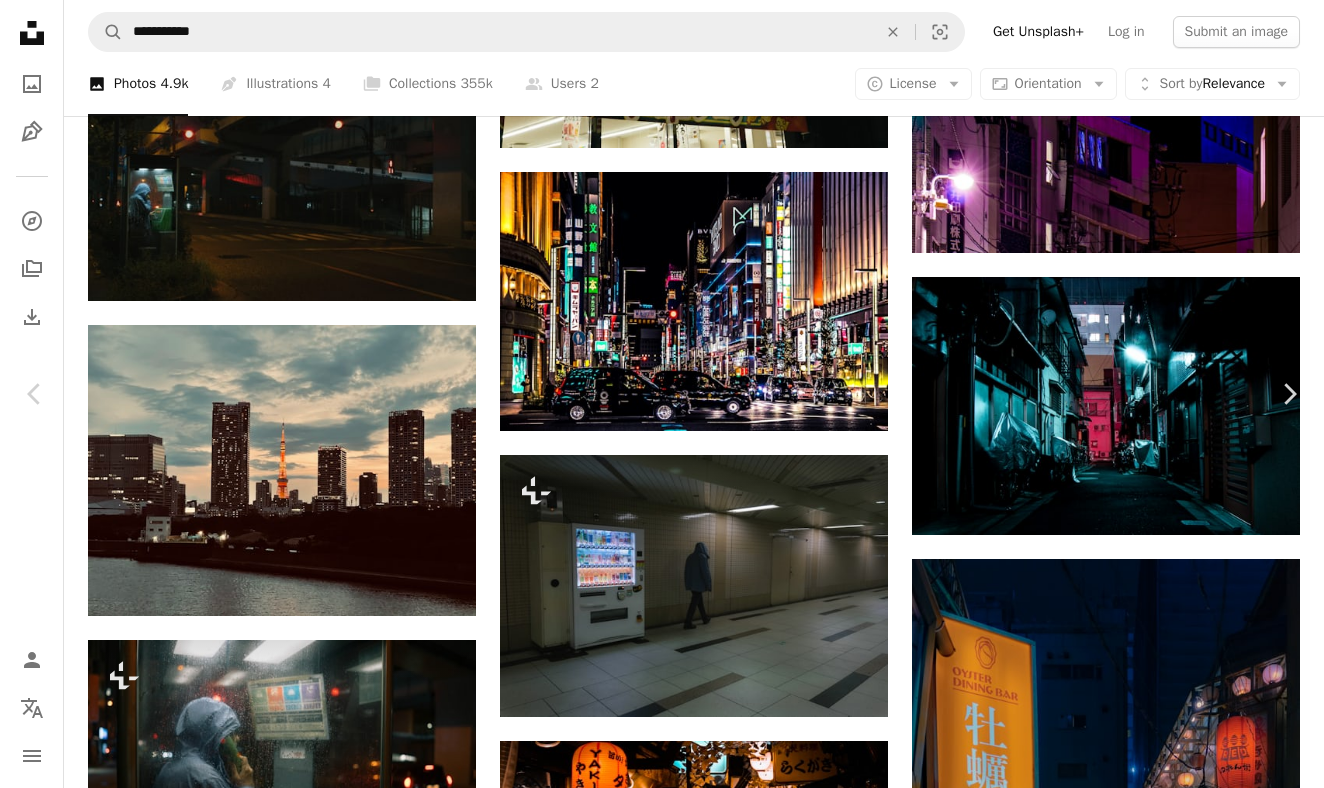 click on "An X shape" at bounding box center (20, 20) 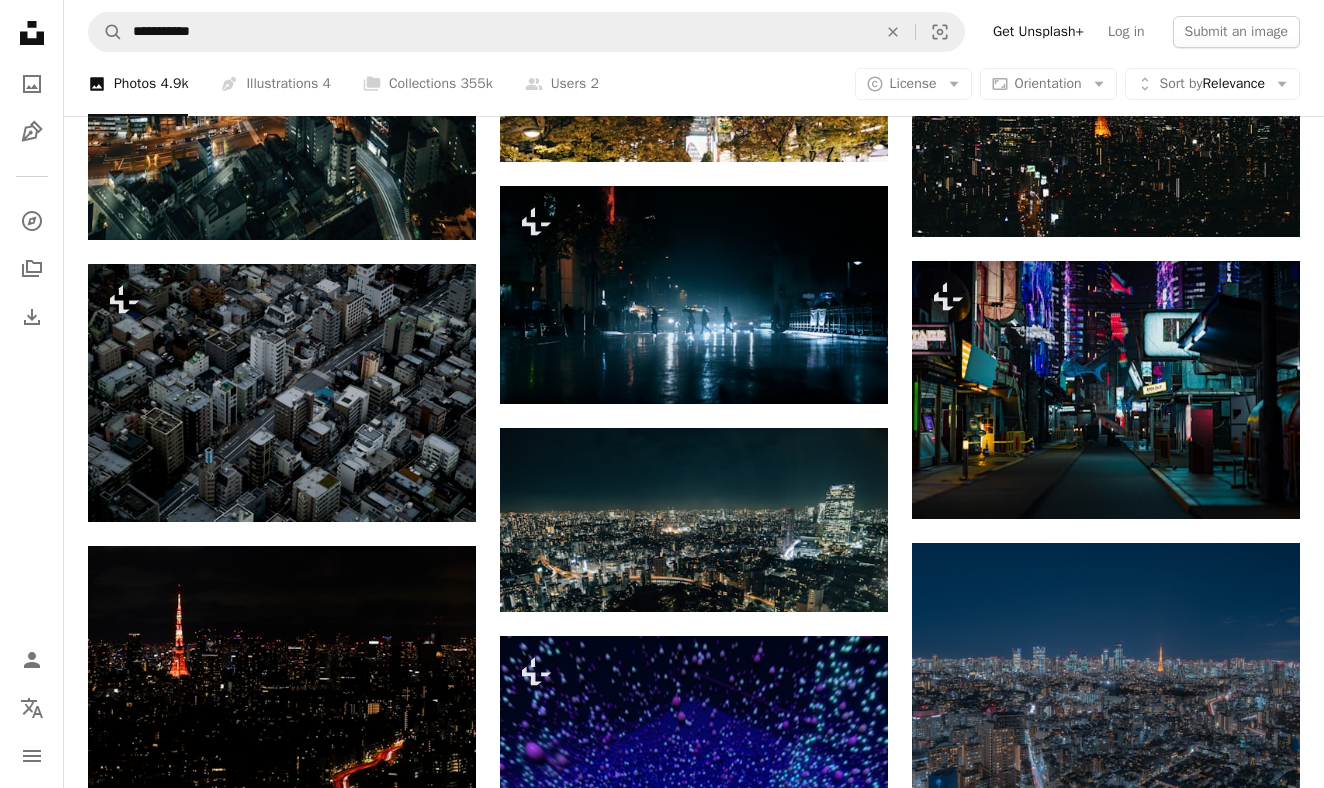 scroll, scrollTop: 39334, scrollLeft: 0, axis: vertical 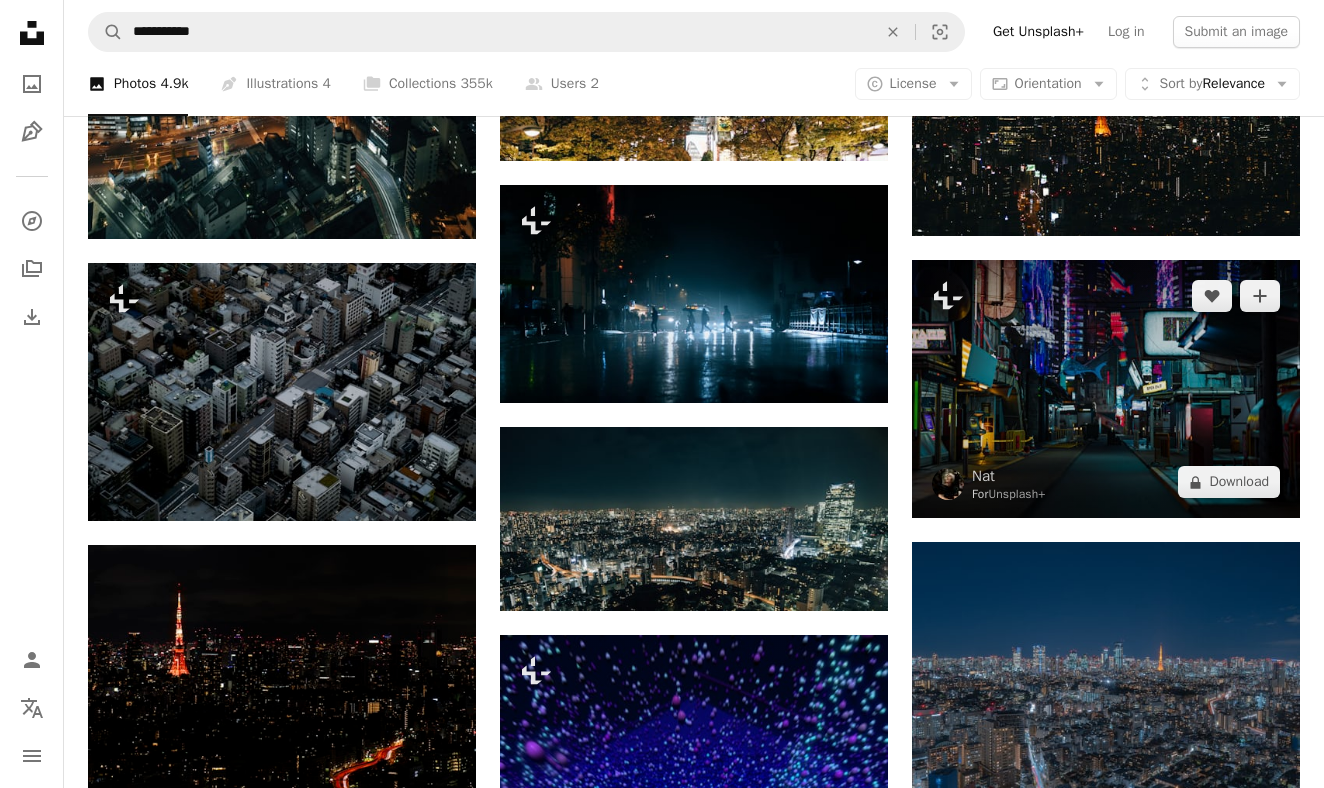 click at bounding box center (1106, 389) 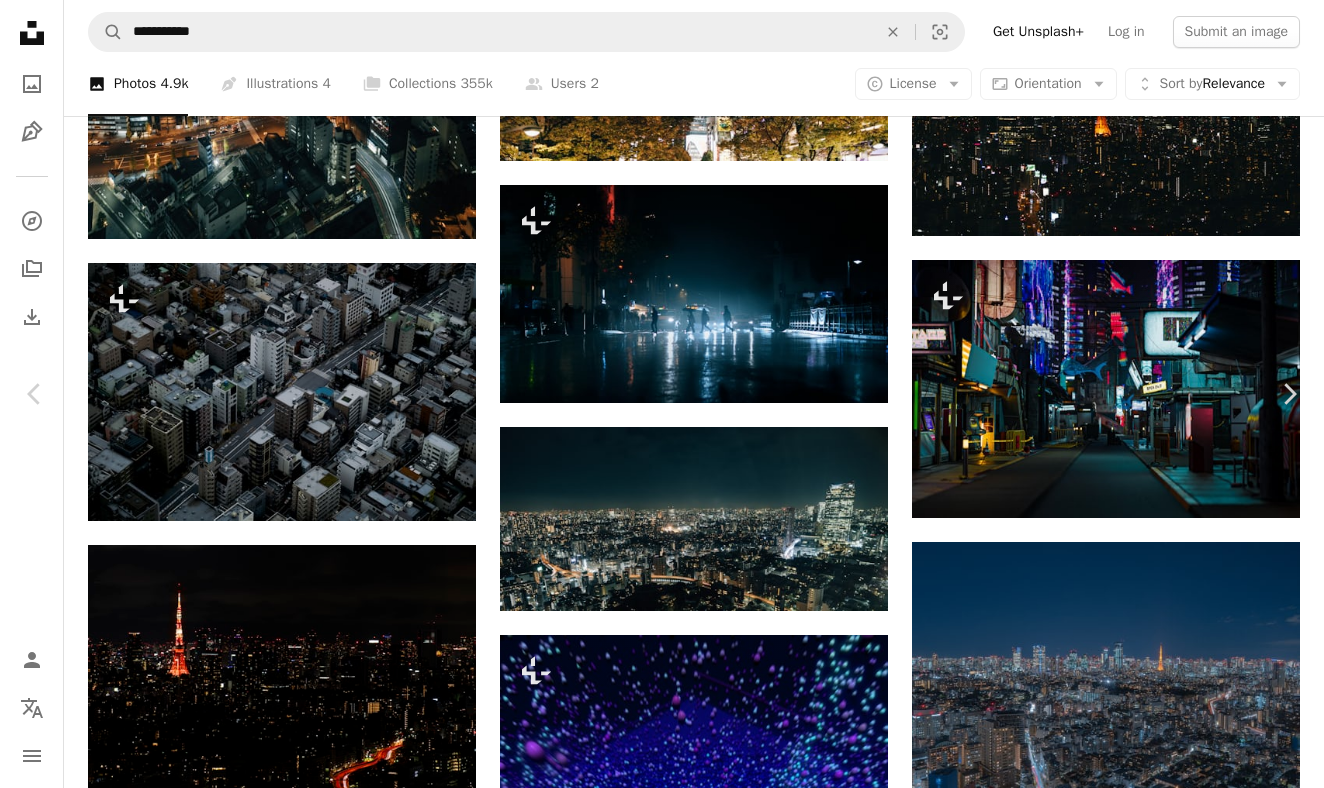 click on "An X shape" at bounding box center (20, 20) 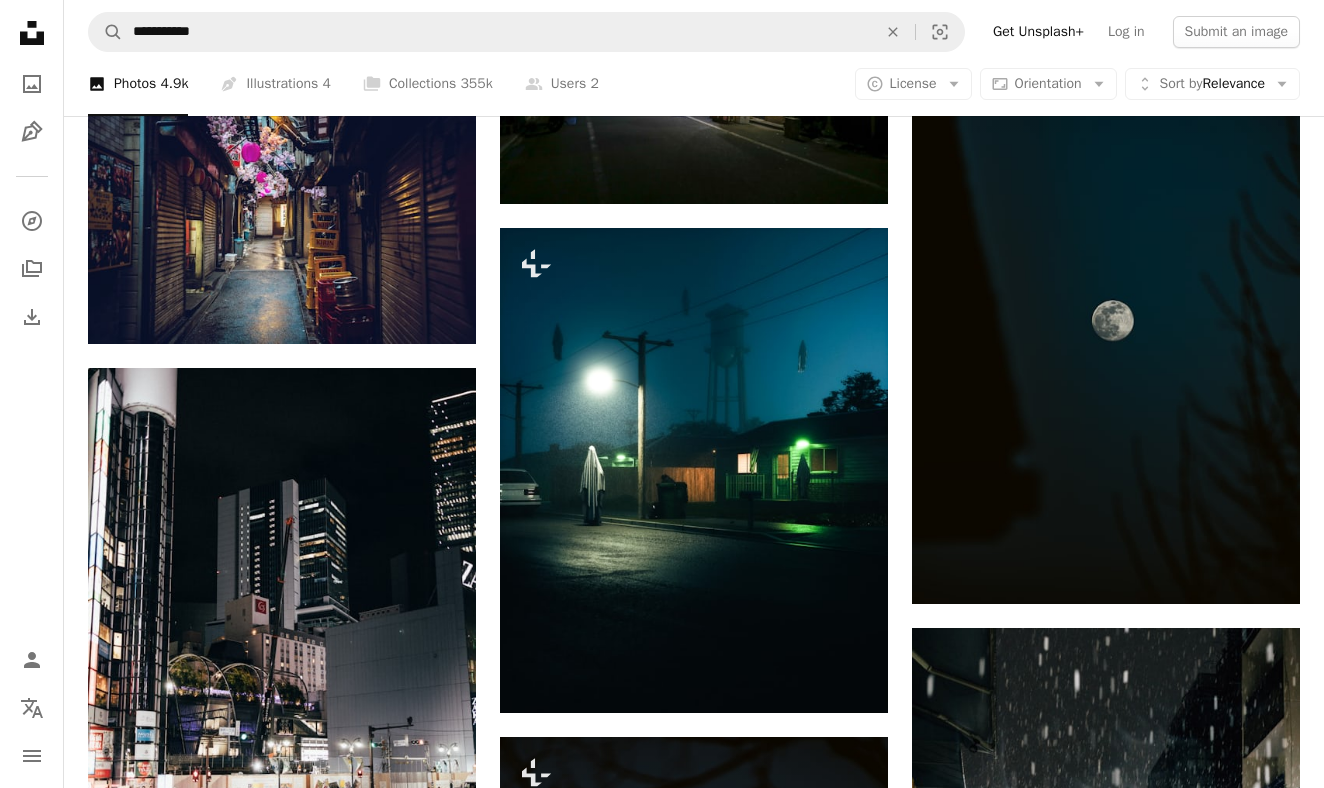 scroll, scrollTop: 46401, scrollLeft: 0, axis: vertical 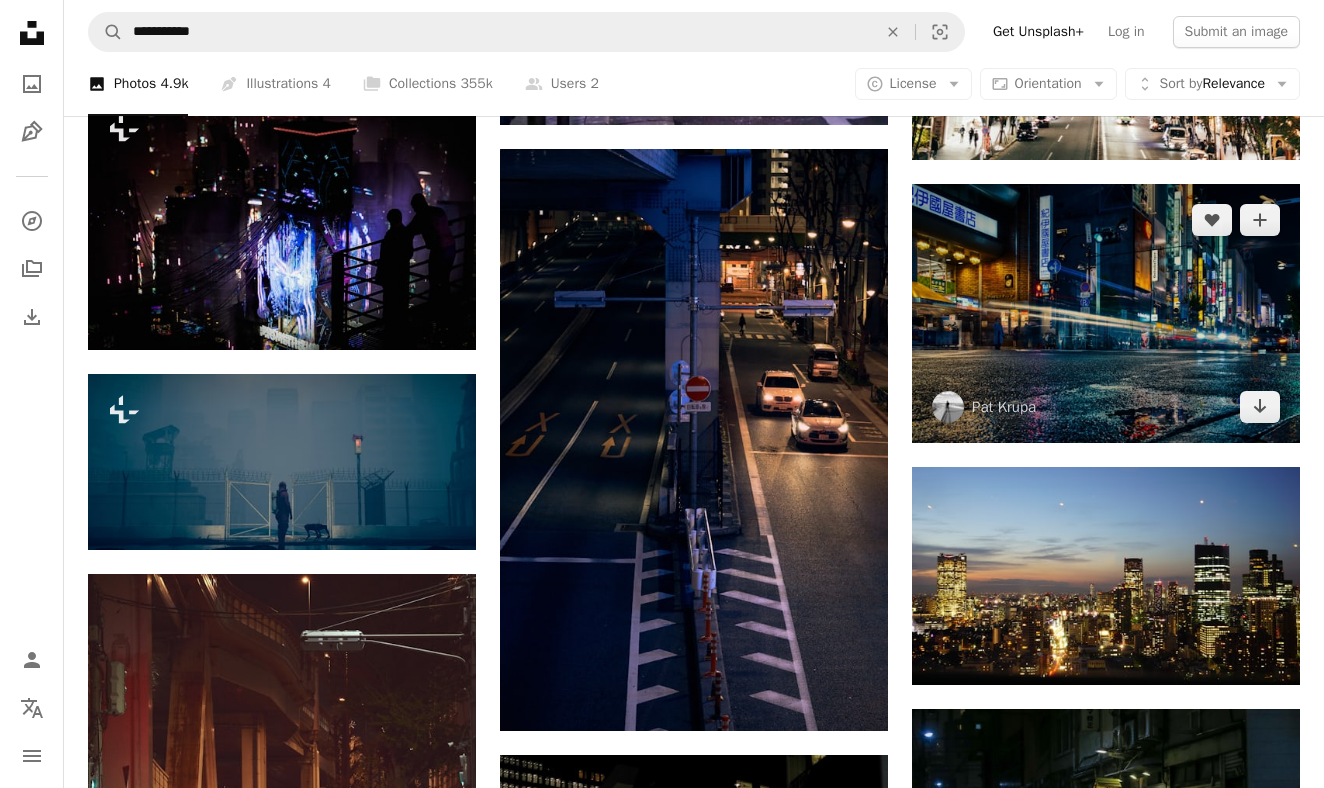 click at bounding box center [1106, 313] 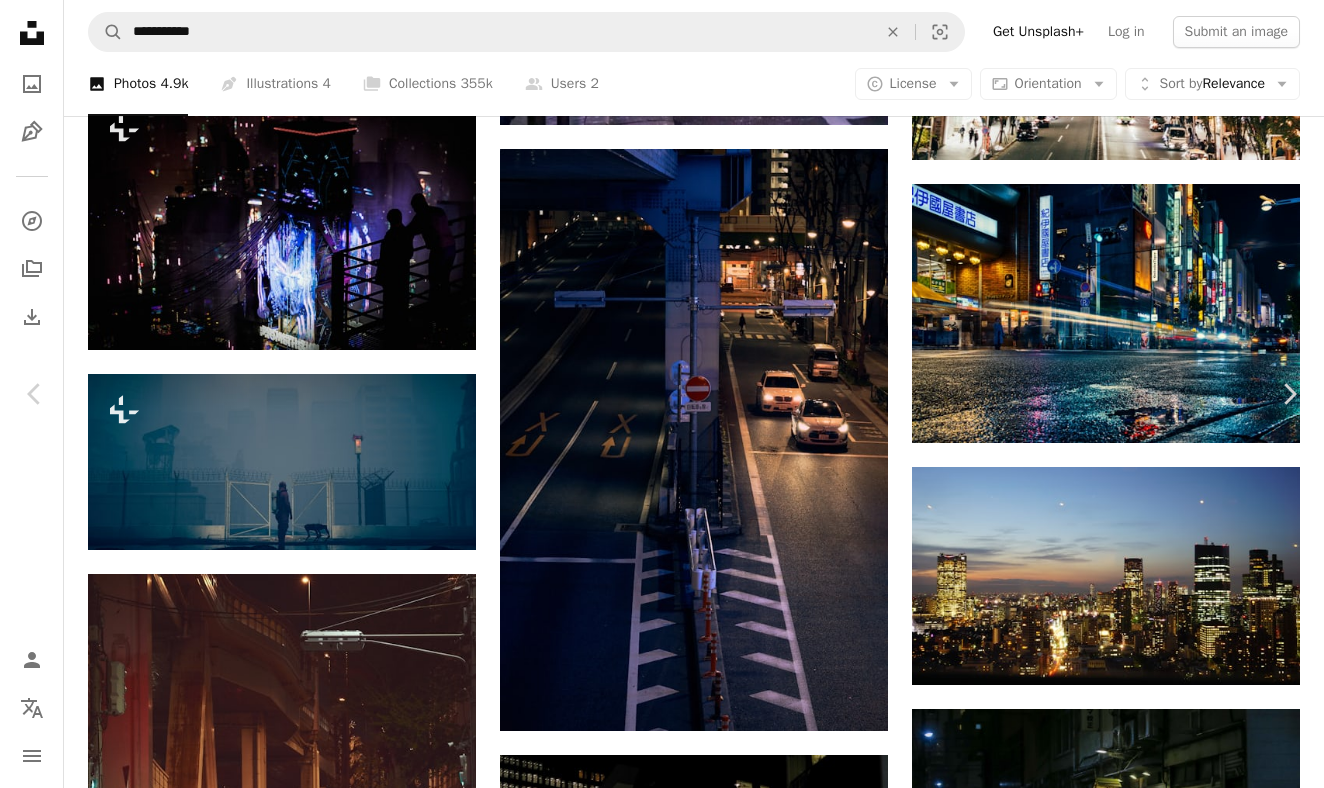 click on "Download free" at bounding box center (1125, 3550) 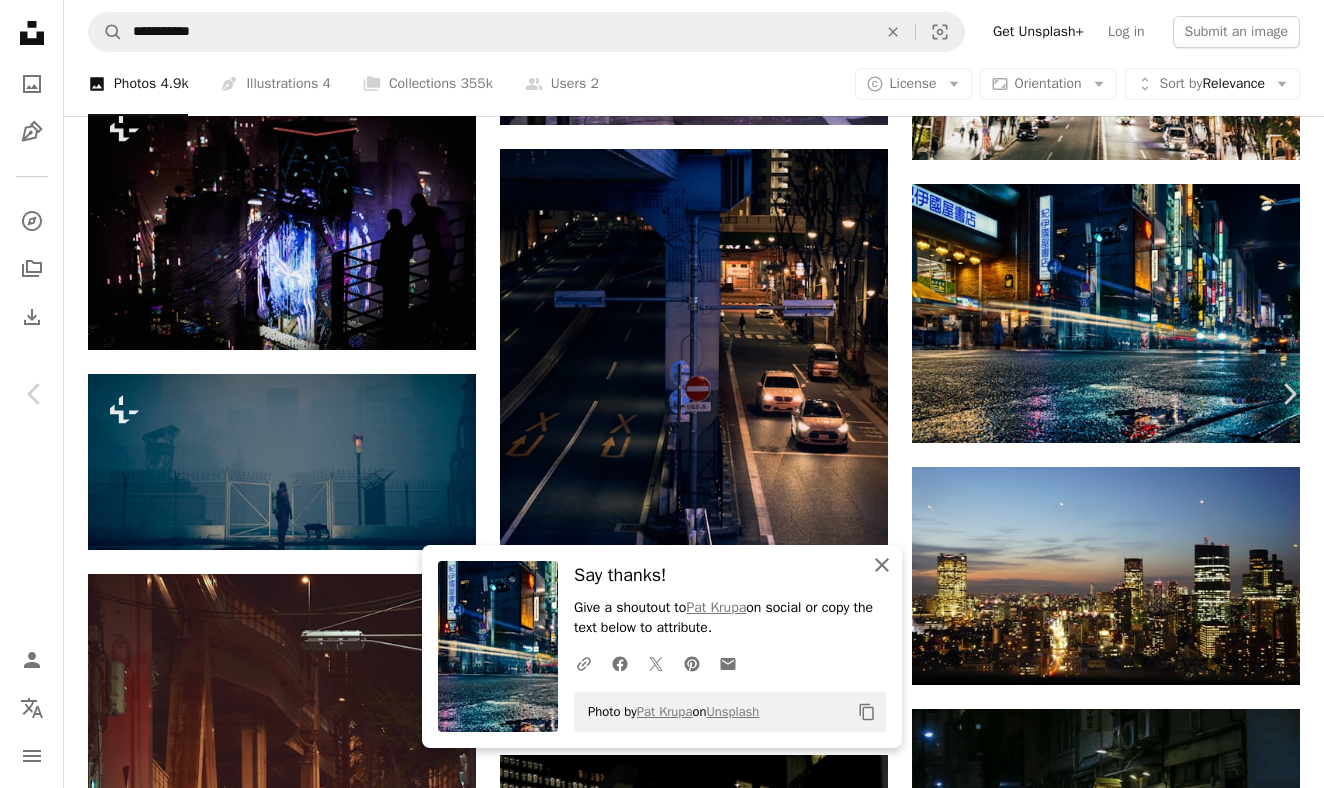 click on "An X shape" 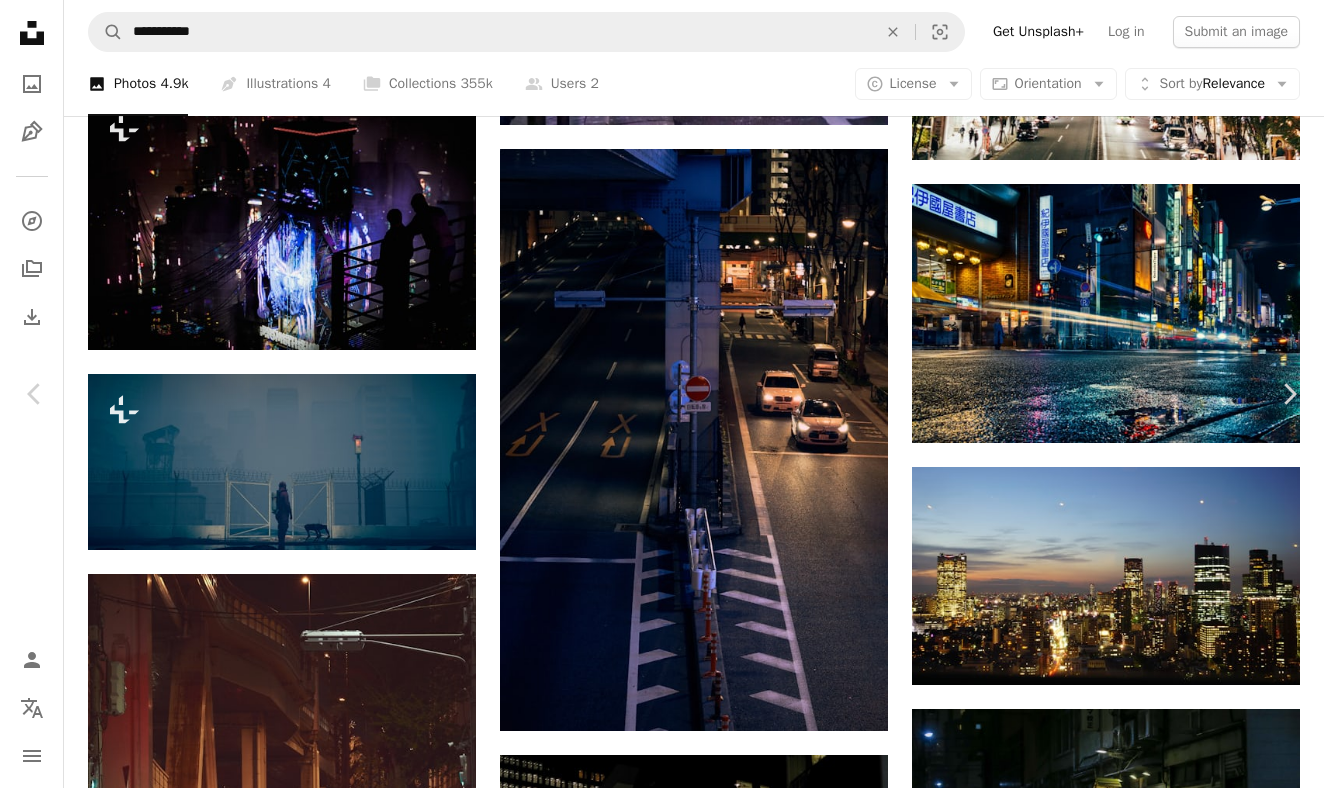 click on "An X shape" at bounding box center (20, 20) 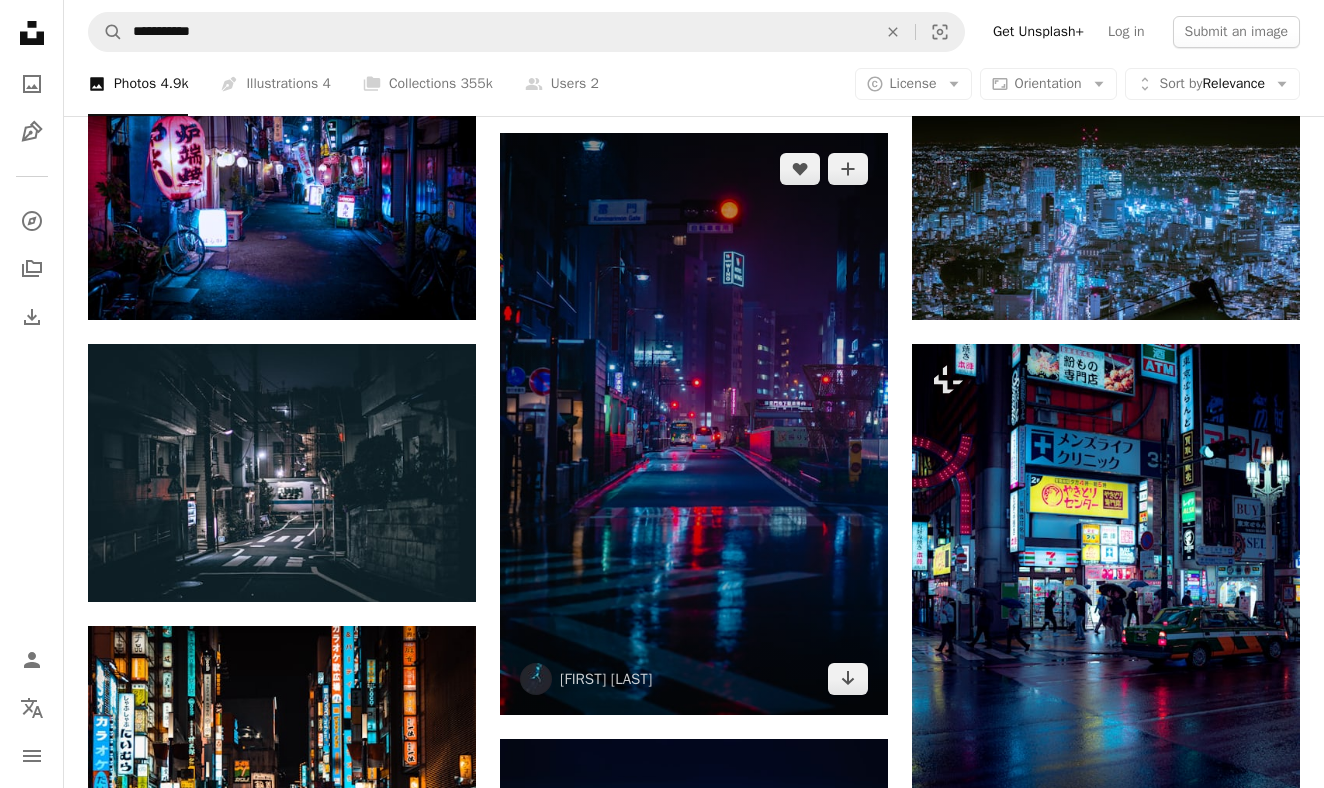scroll, scrollTop: 742, scrollLeft: 0, axis: vertical 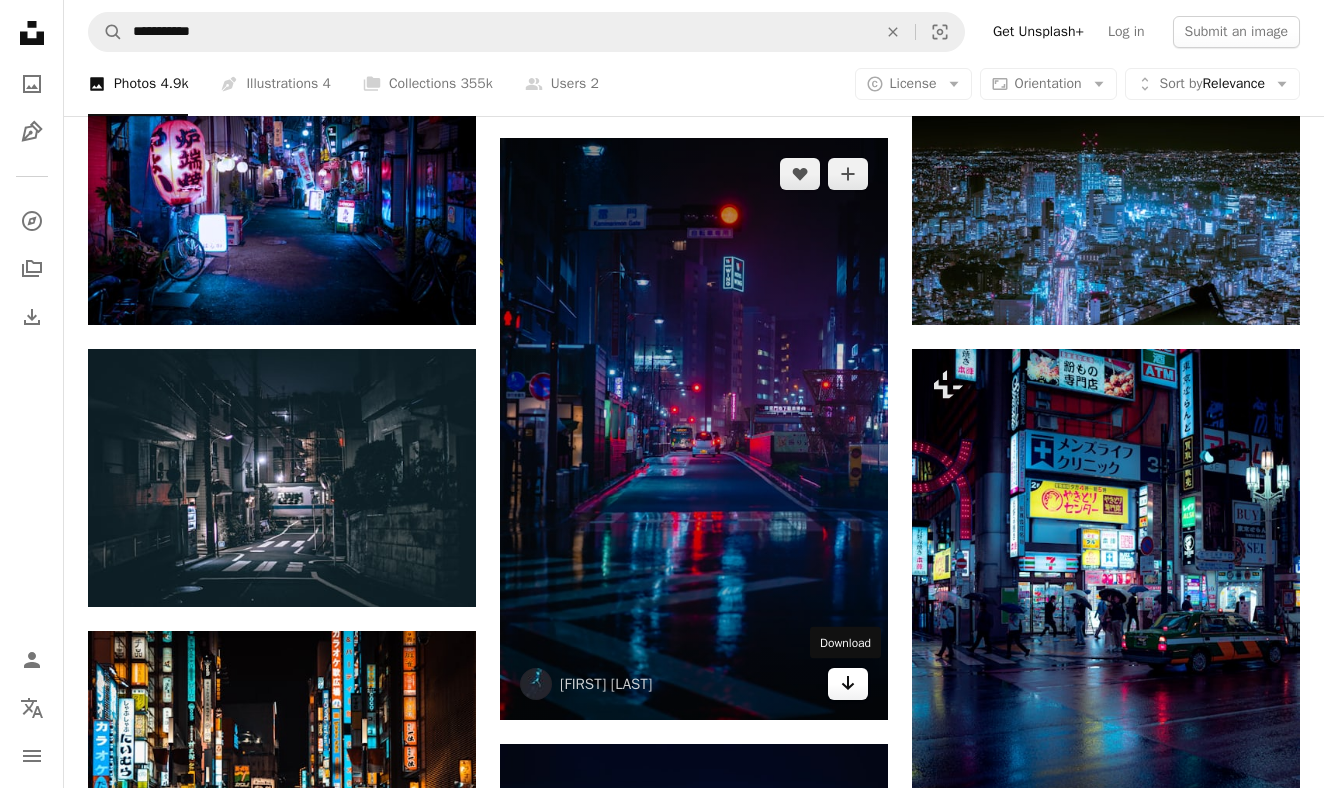 click 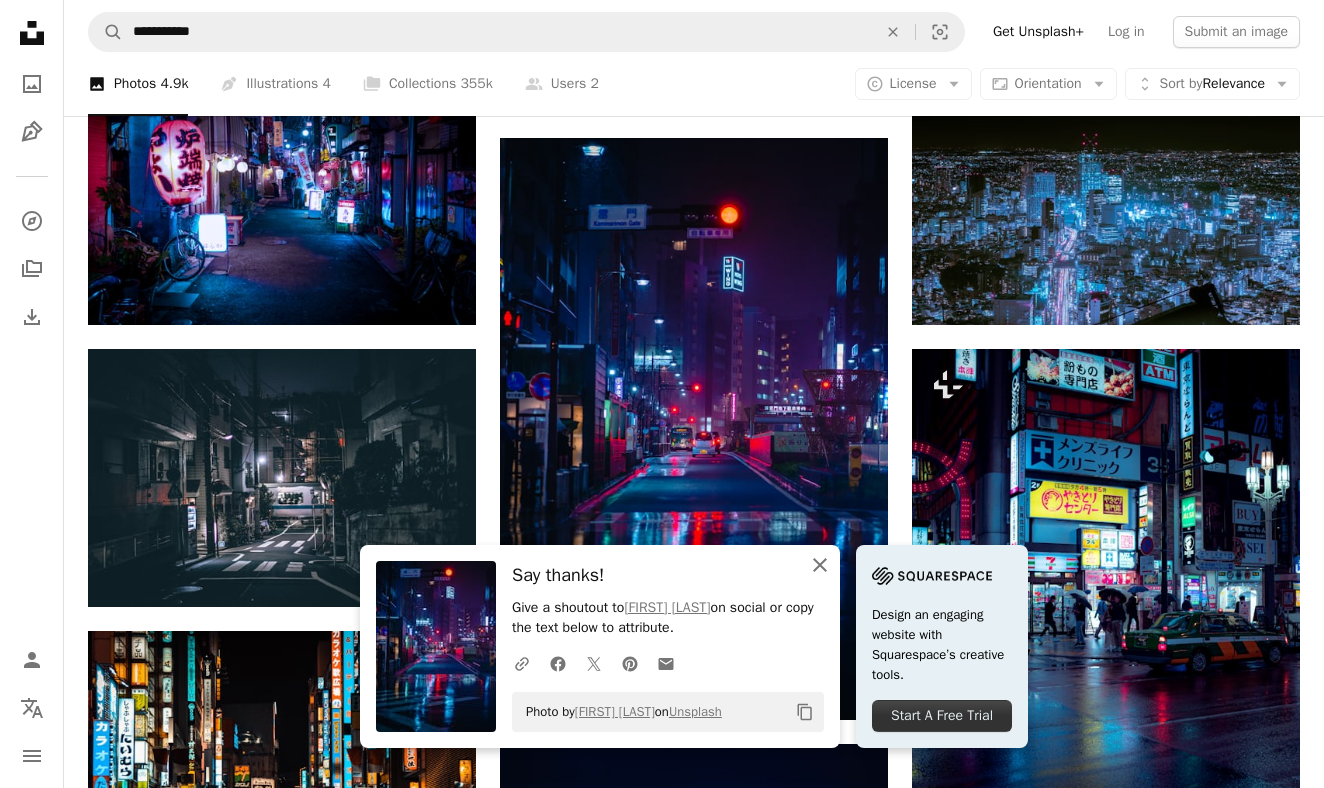 click 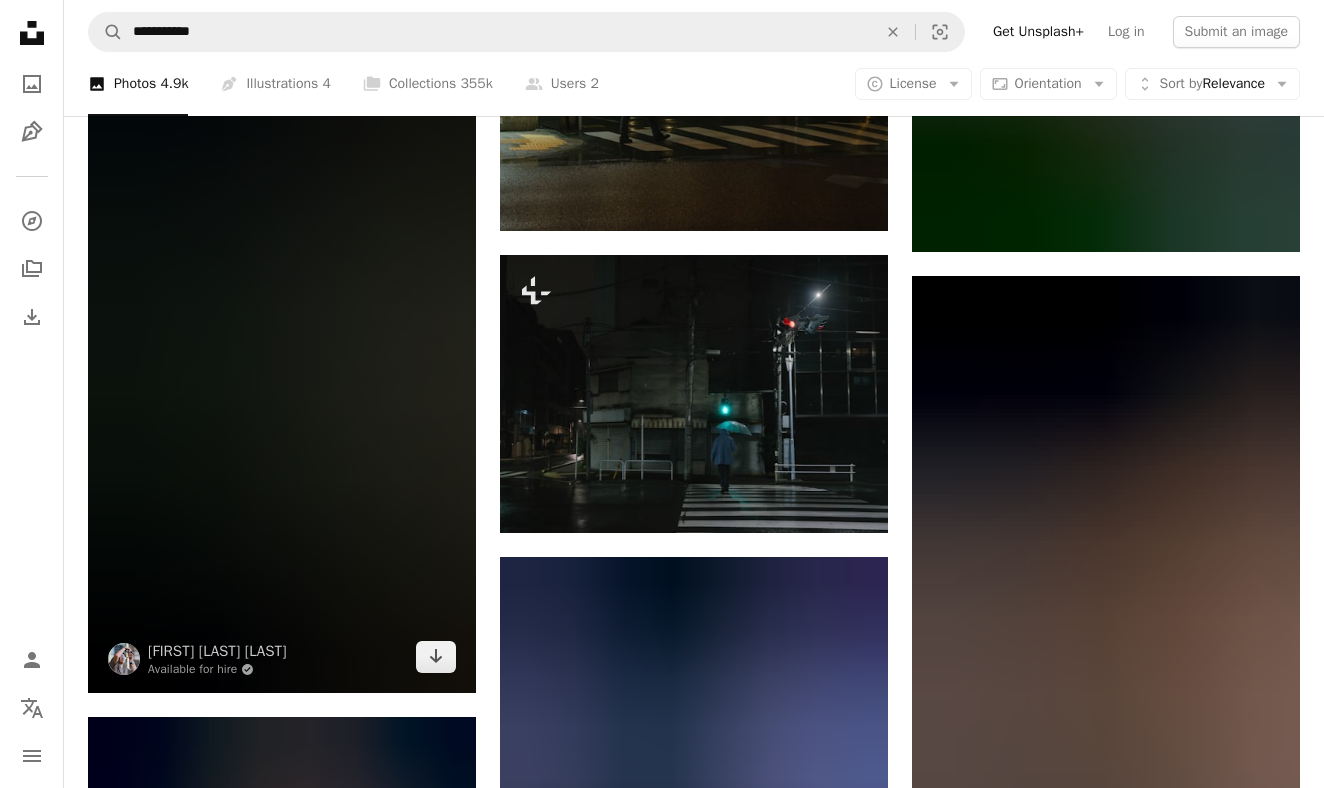 scroll, scrollTop: 12297, scrollLeft: 0, axis: vertical 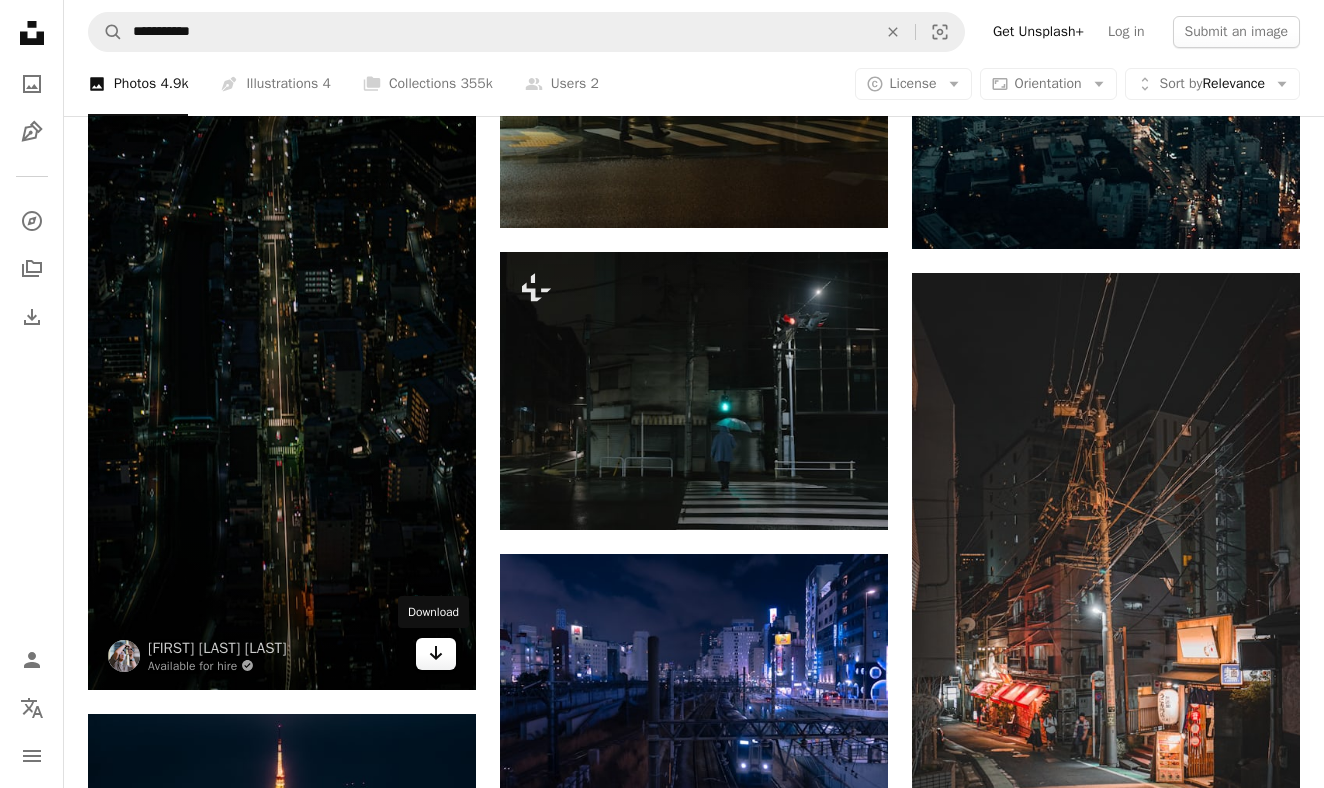 click 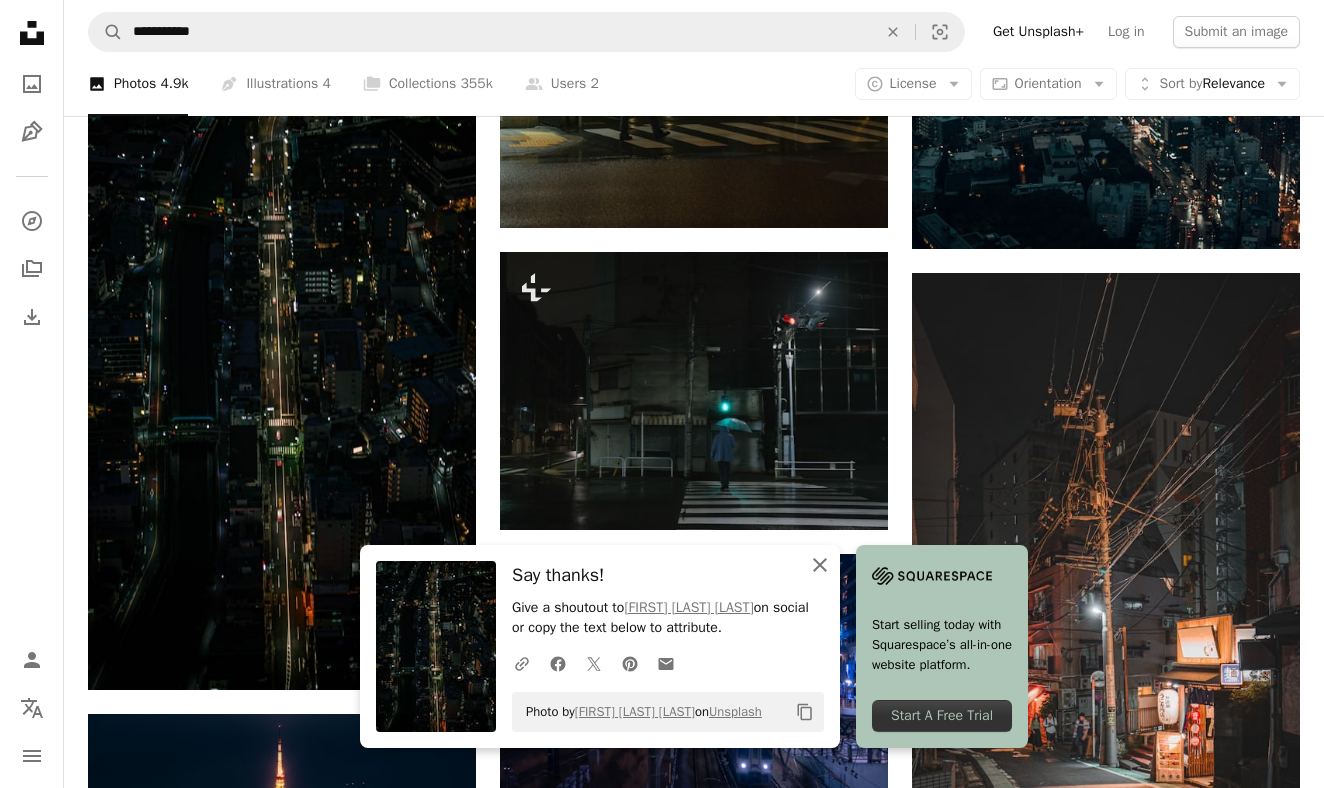 click on "An X shape" 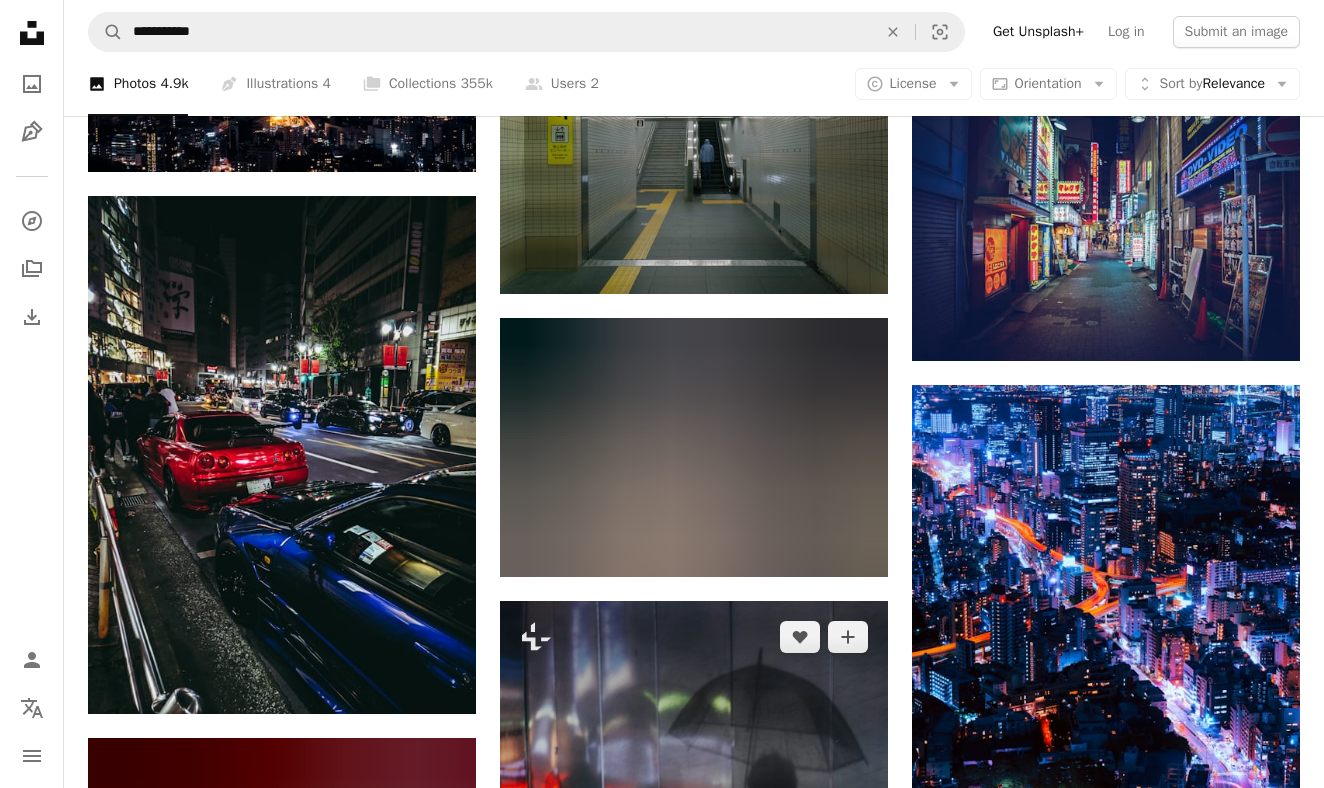 scroll, scrollTop: 13108, scrollLeft: 0, axis: vertical 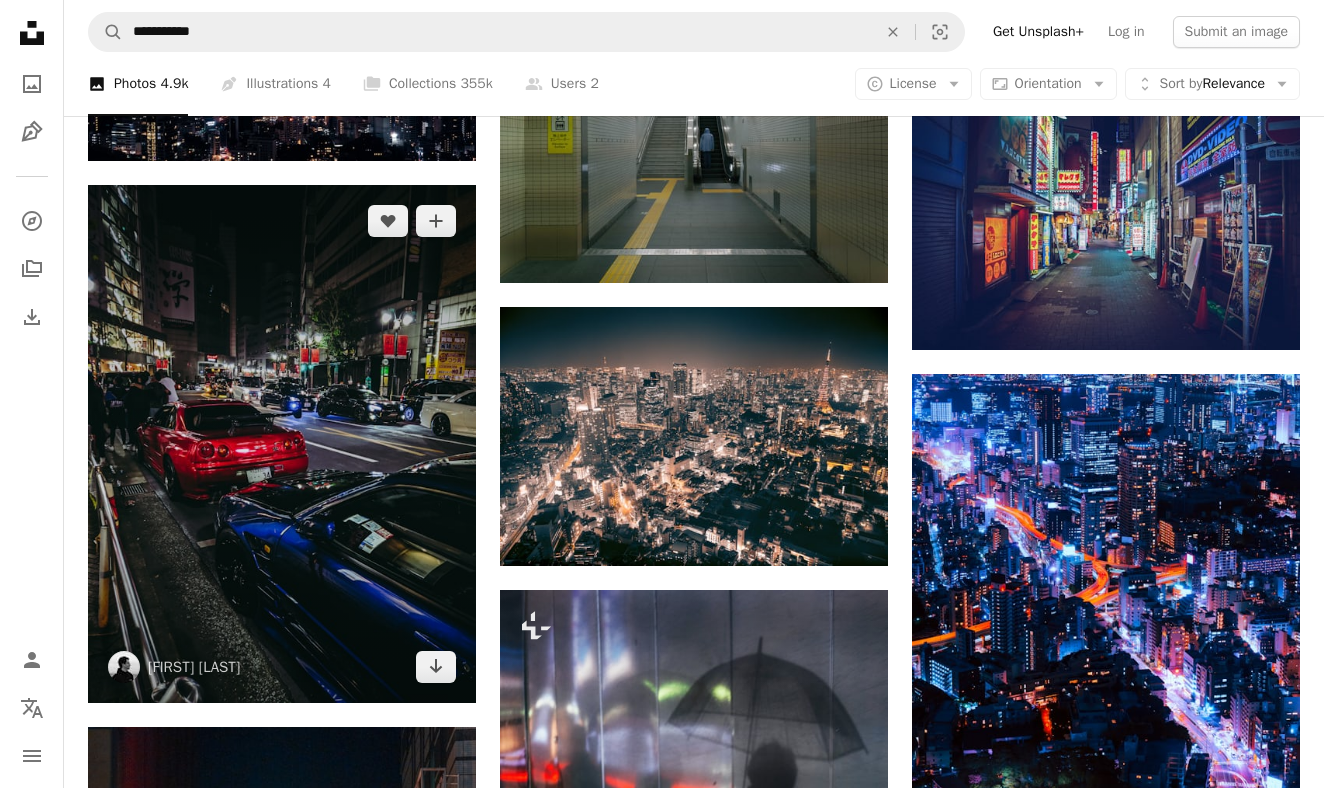 click at bounding box center (282, 444) 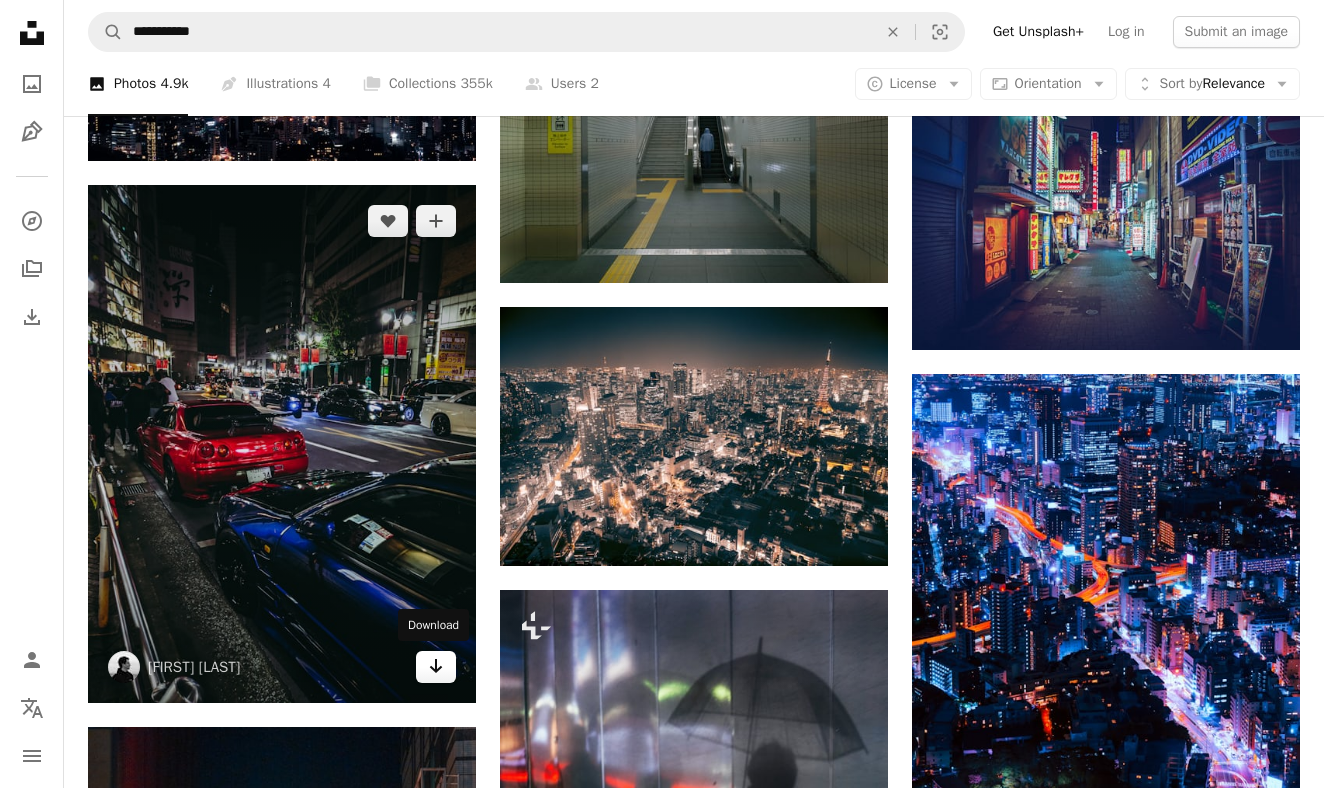 click on "**********" at bounding box center [662, 13537] 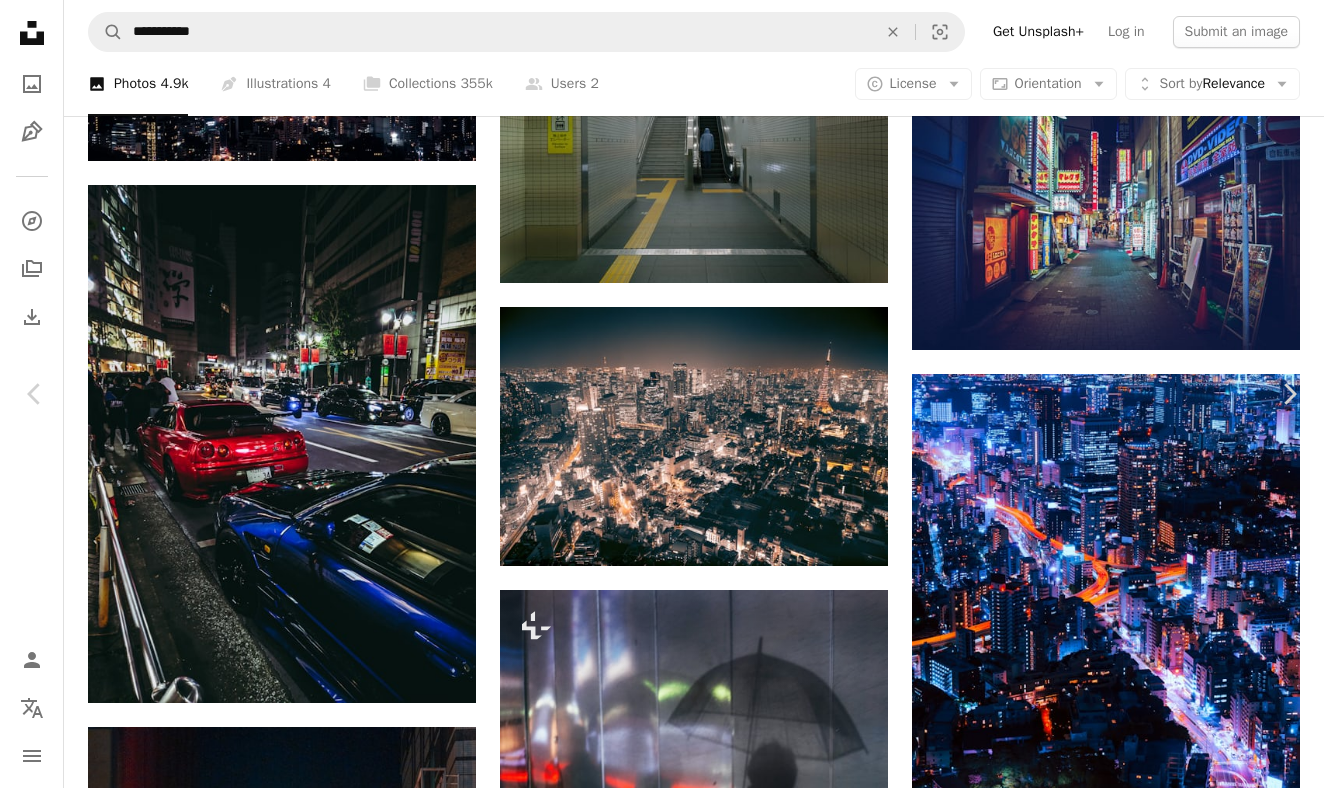 click on "An X shape" at bounding box center [20, 20] 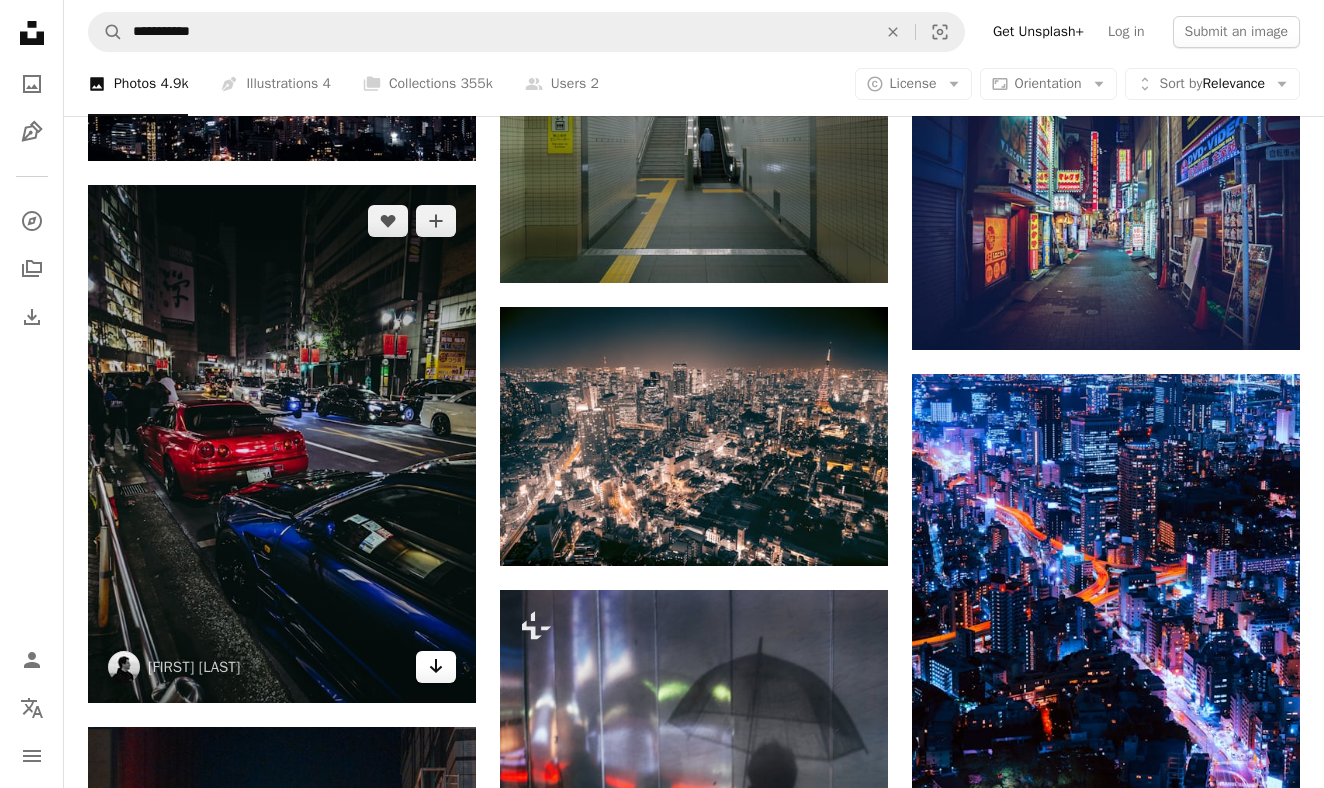 click on "Arrow pointing down" 